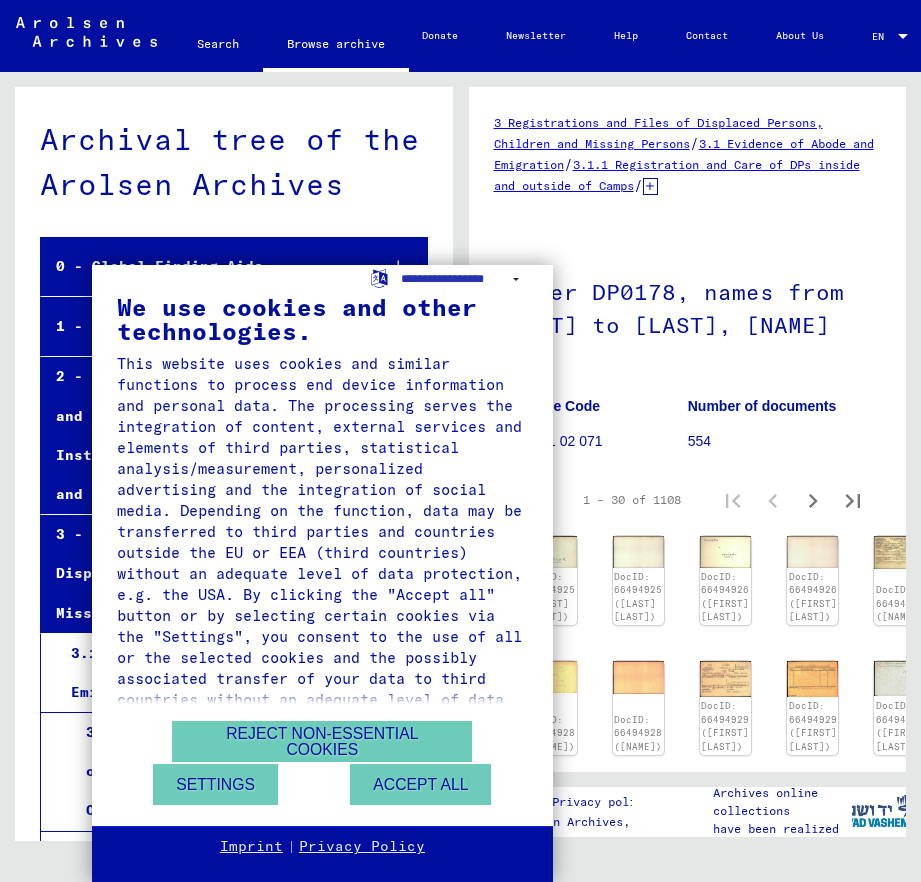 scroll, scrollTop: 0, scrollLeft: 0, axis: both 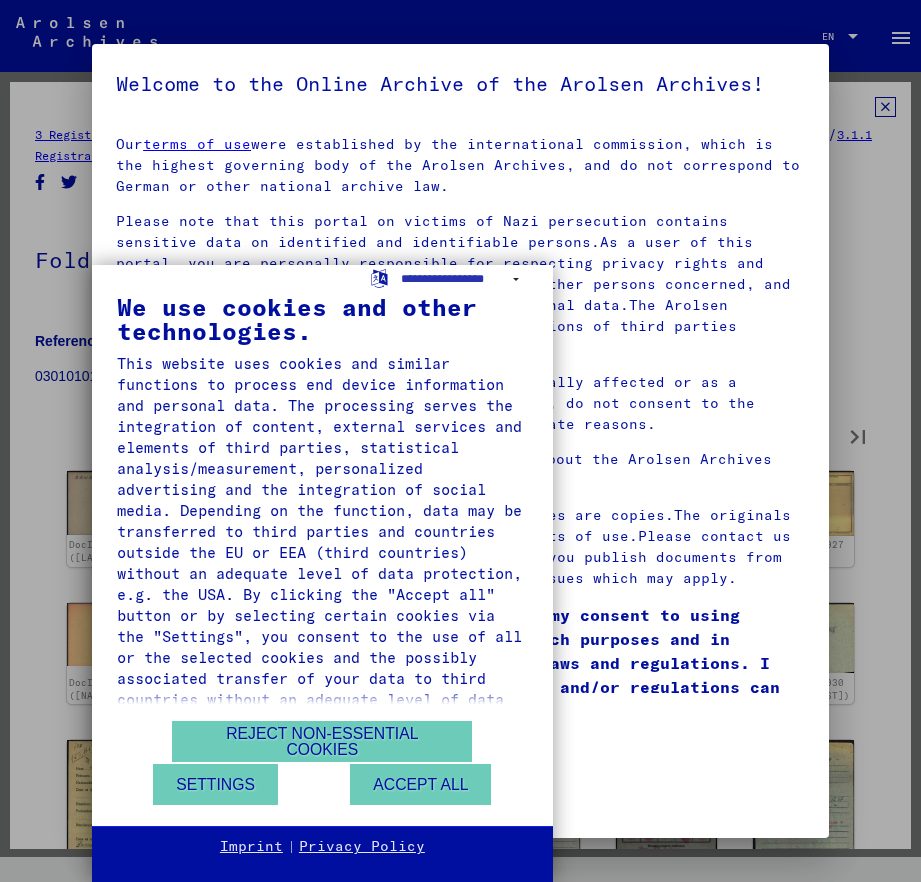 type on "*" 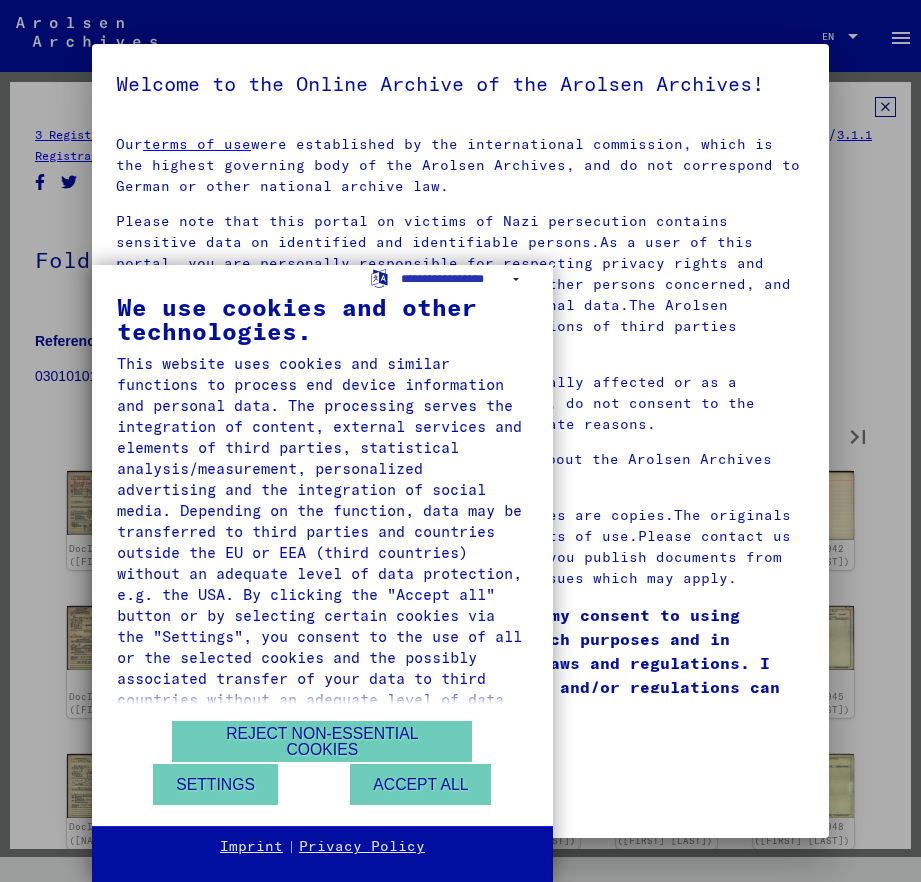 type on "*" 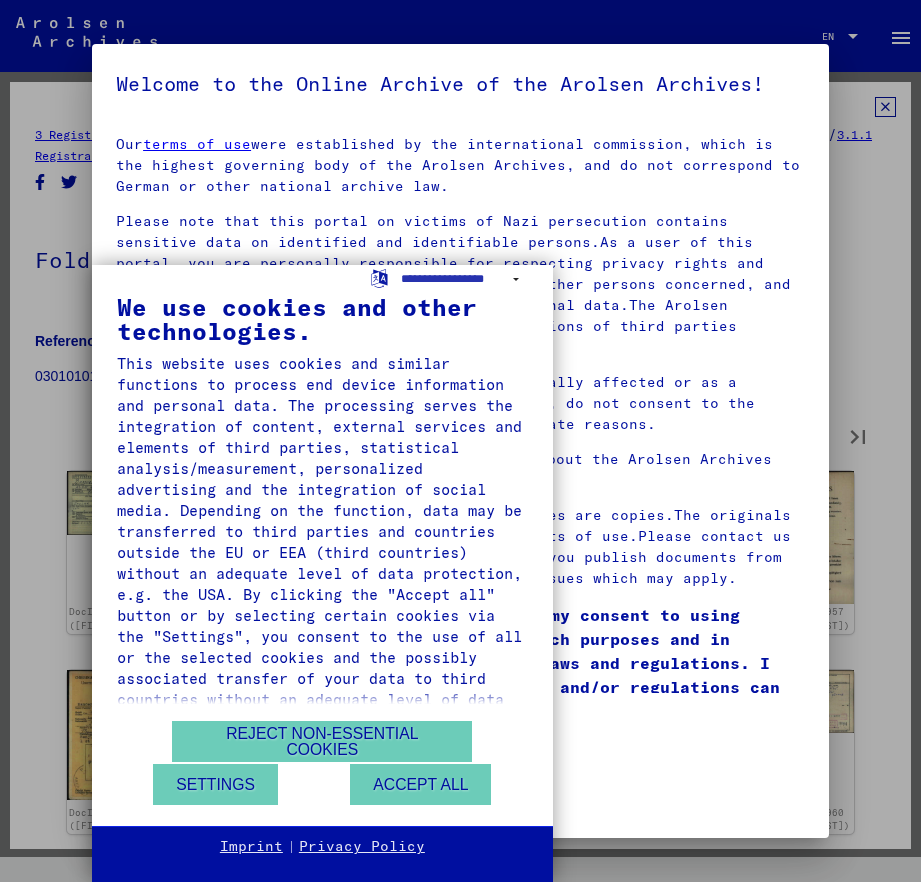 type on "*" 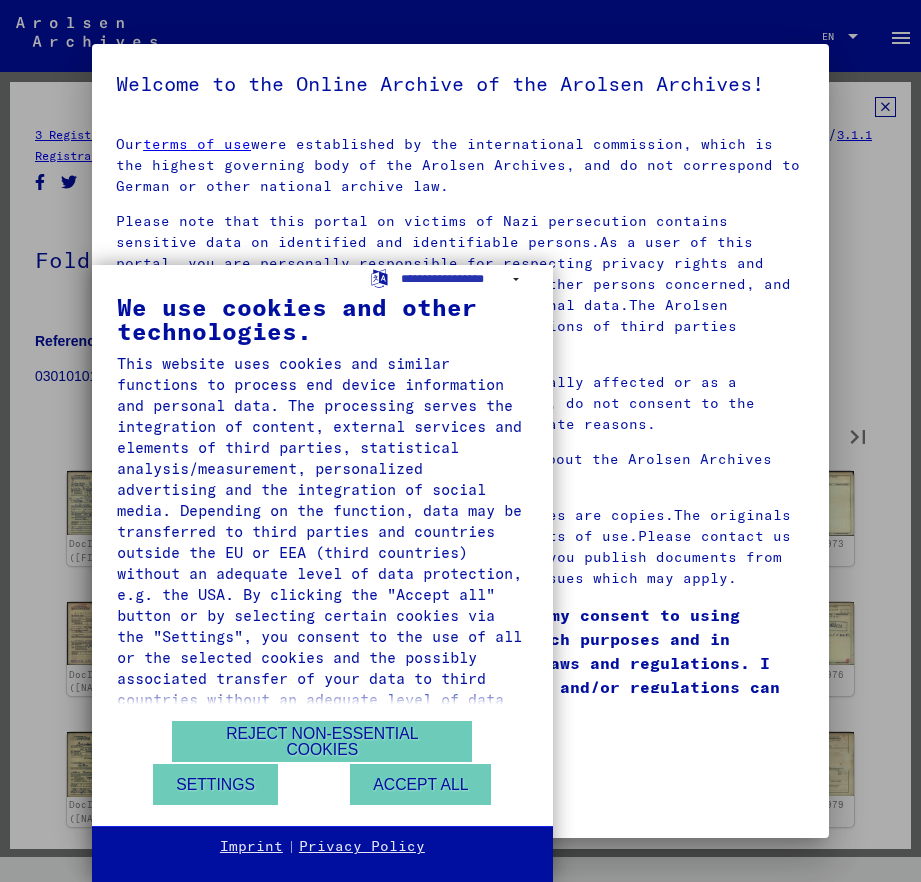 type on "*" 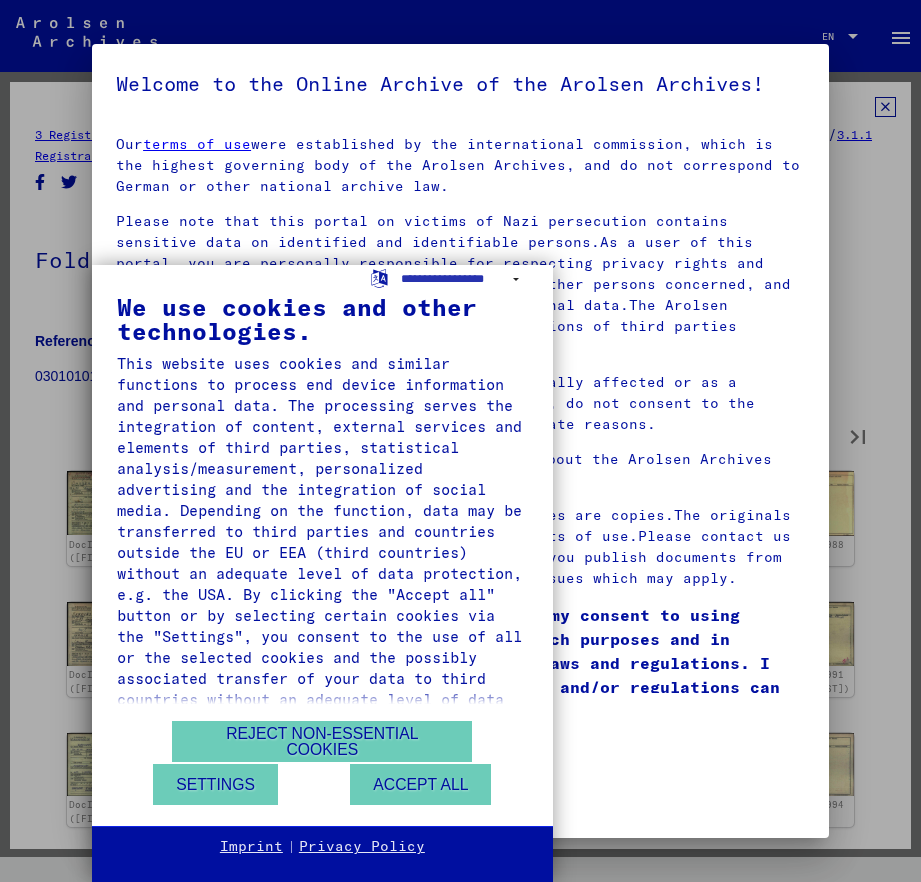type on "*" 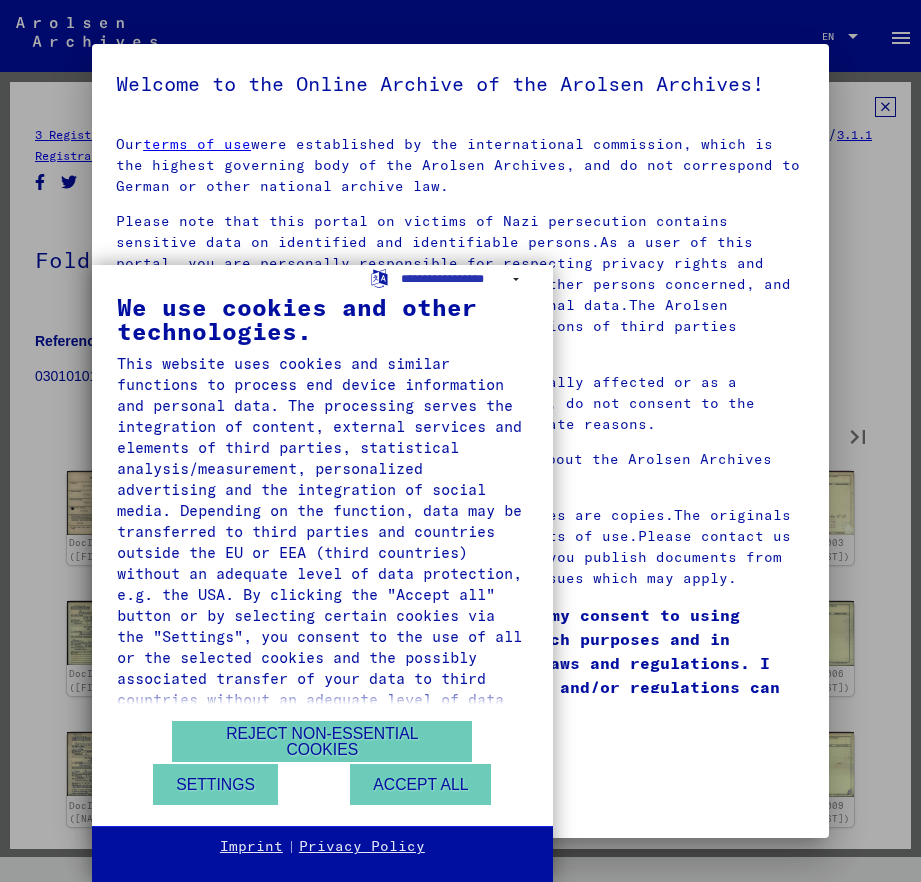 type on "*" 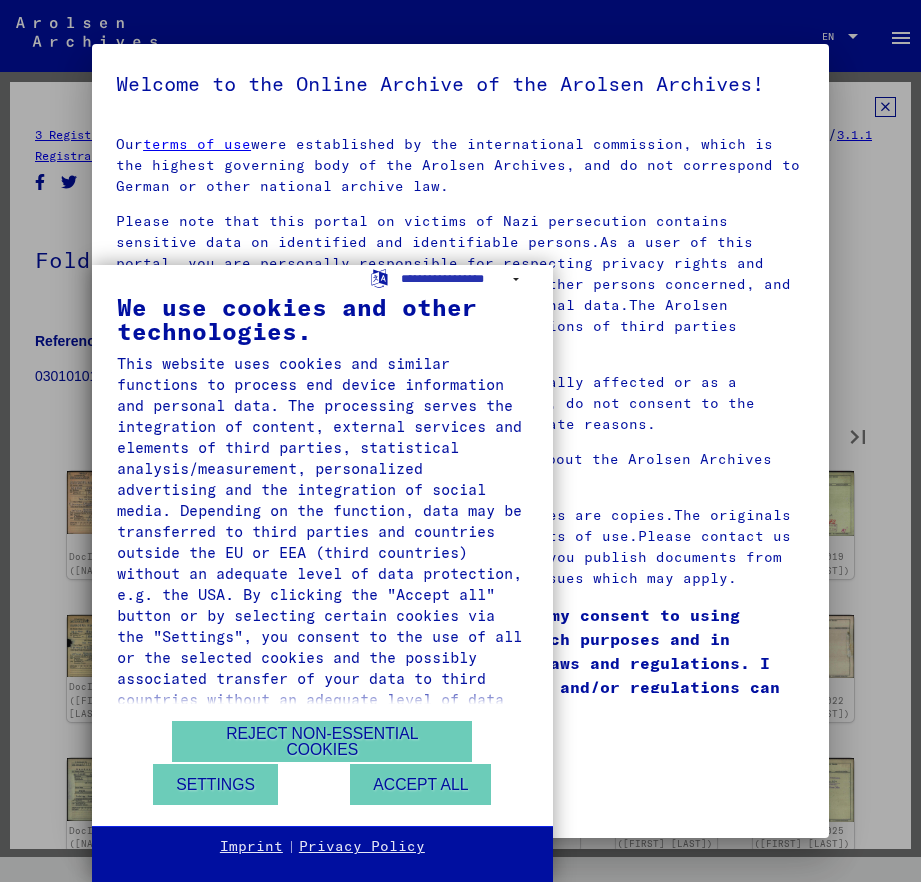 type on "*" 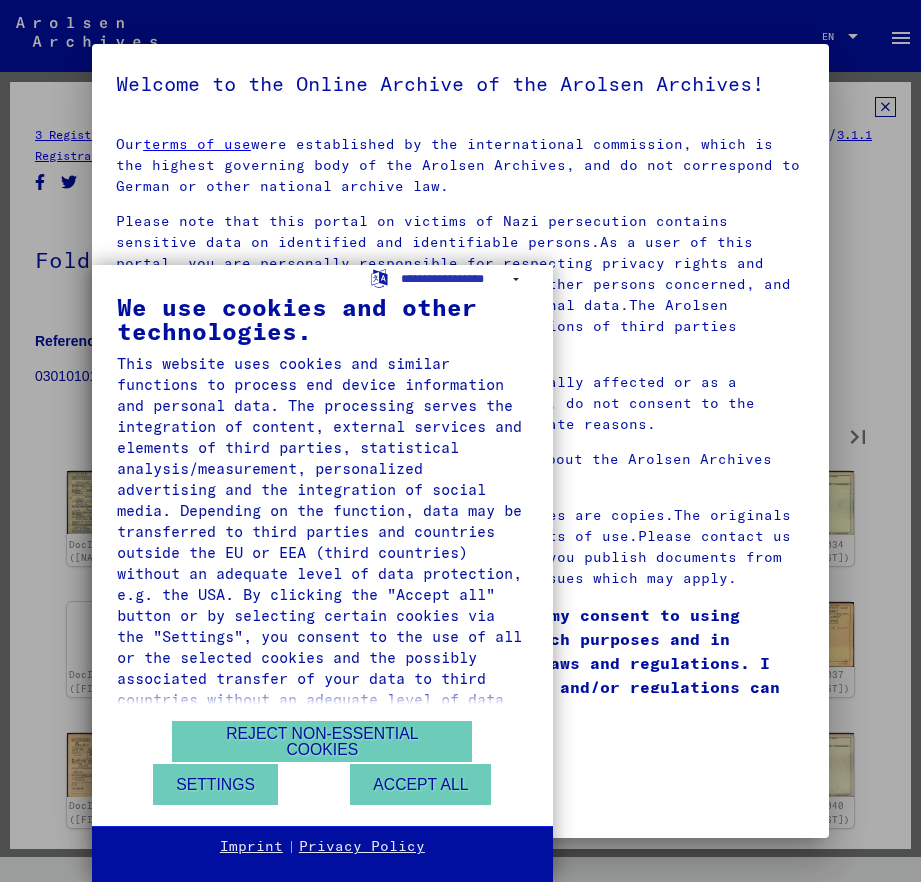 type on "*" 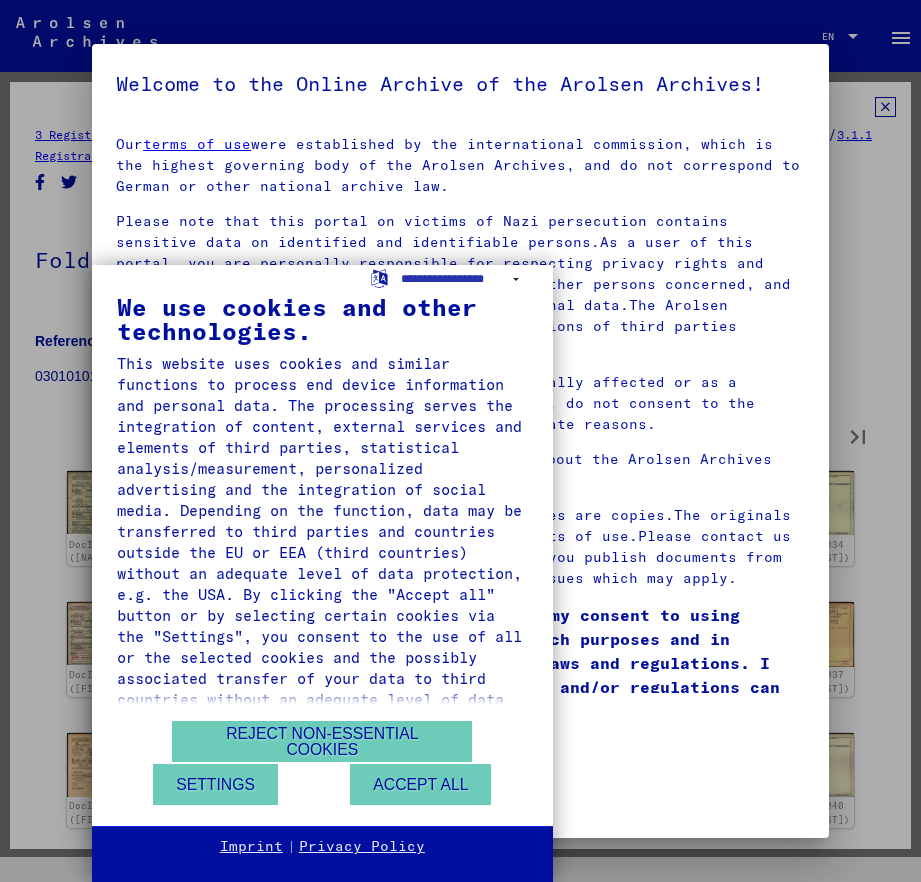 type on "*" 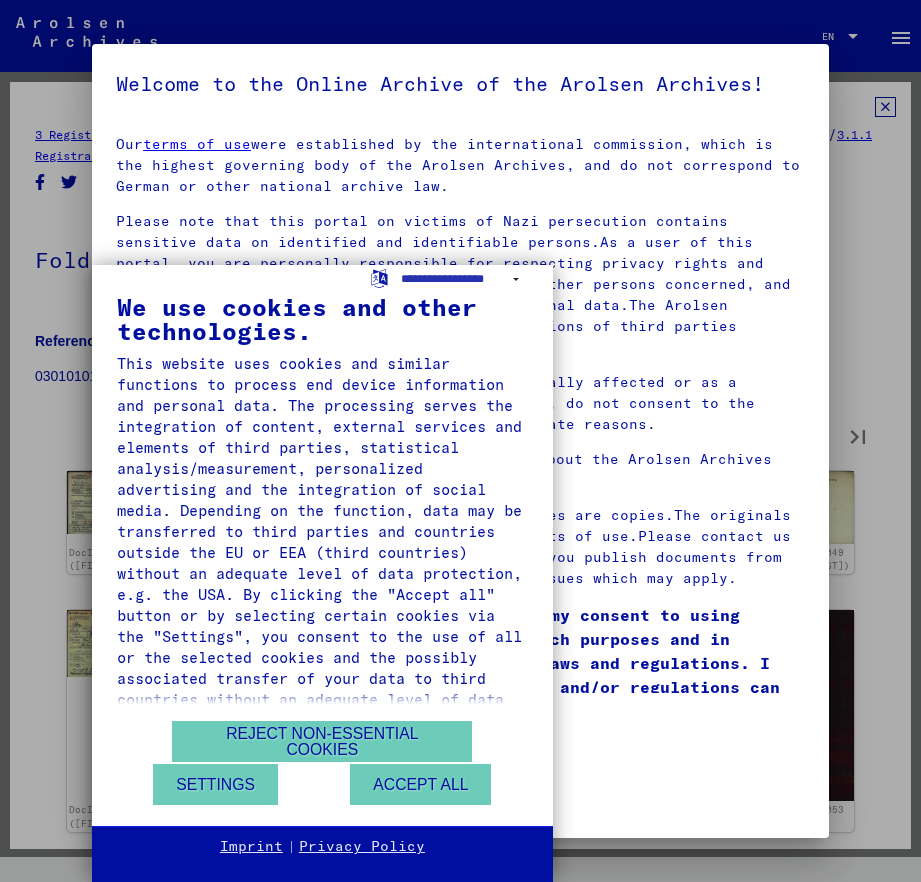 type on "**" 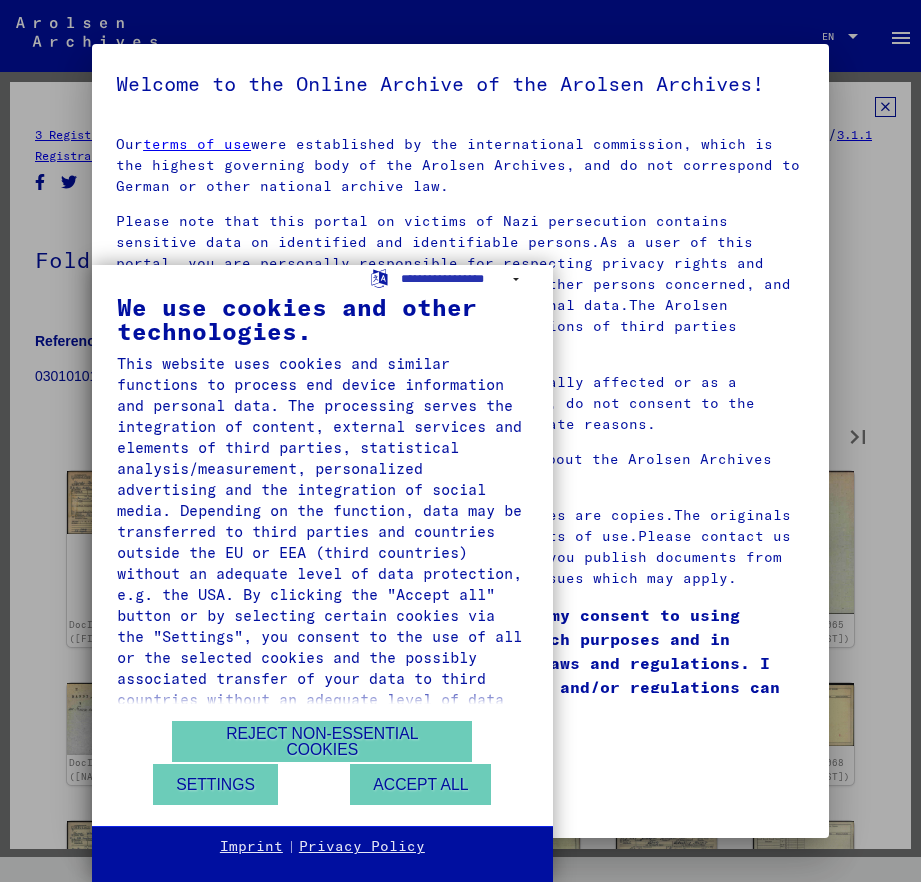 type on "**" 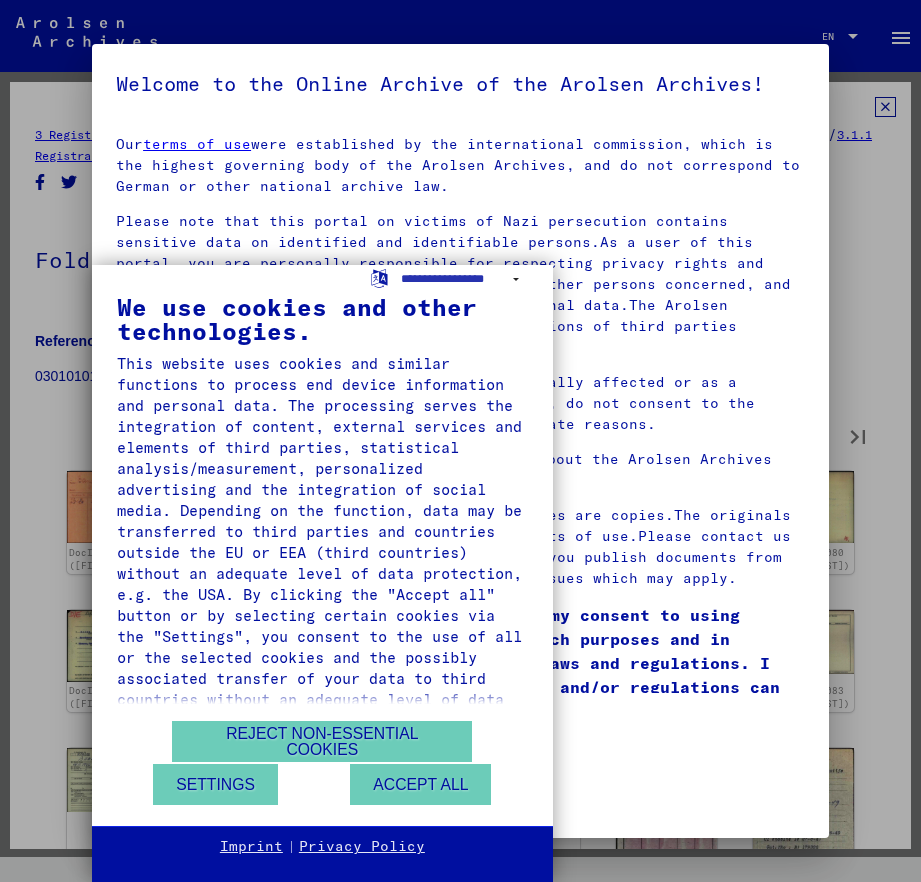 type on "**" 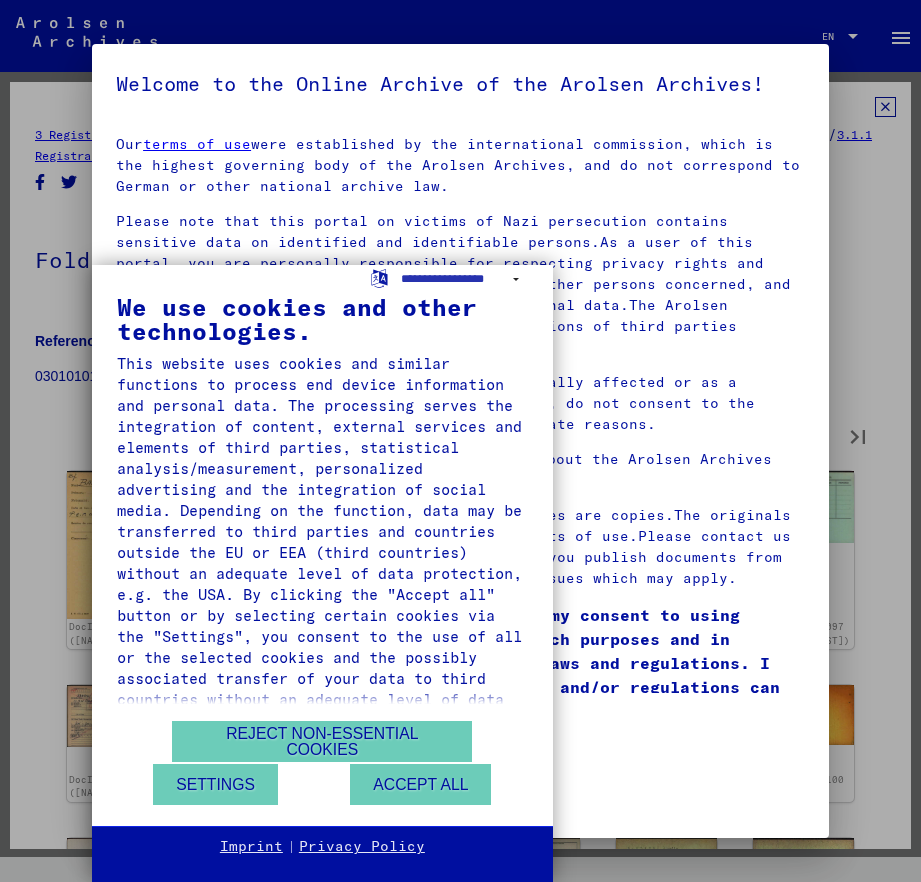 type on "**" 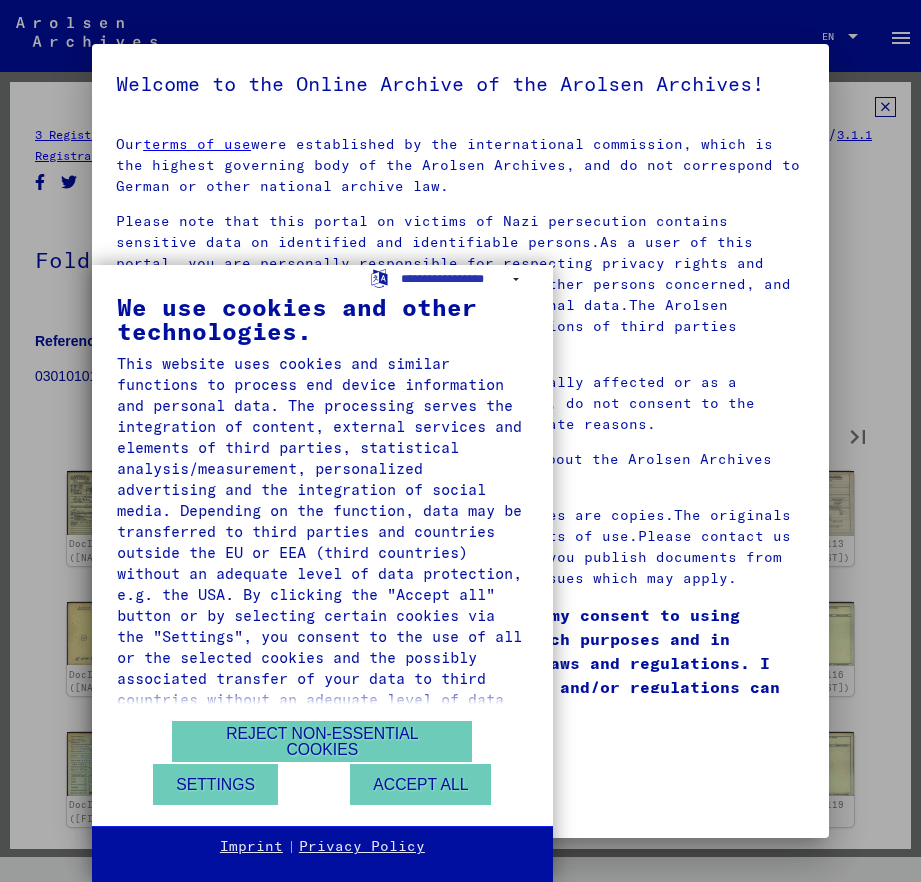 type on "**" 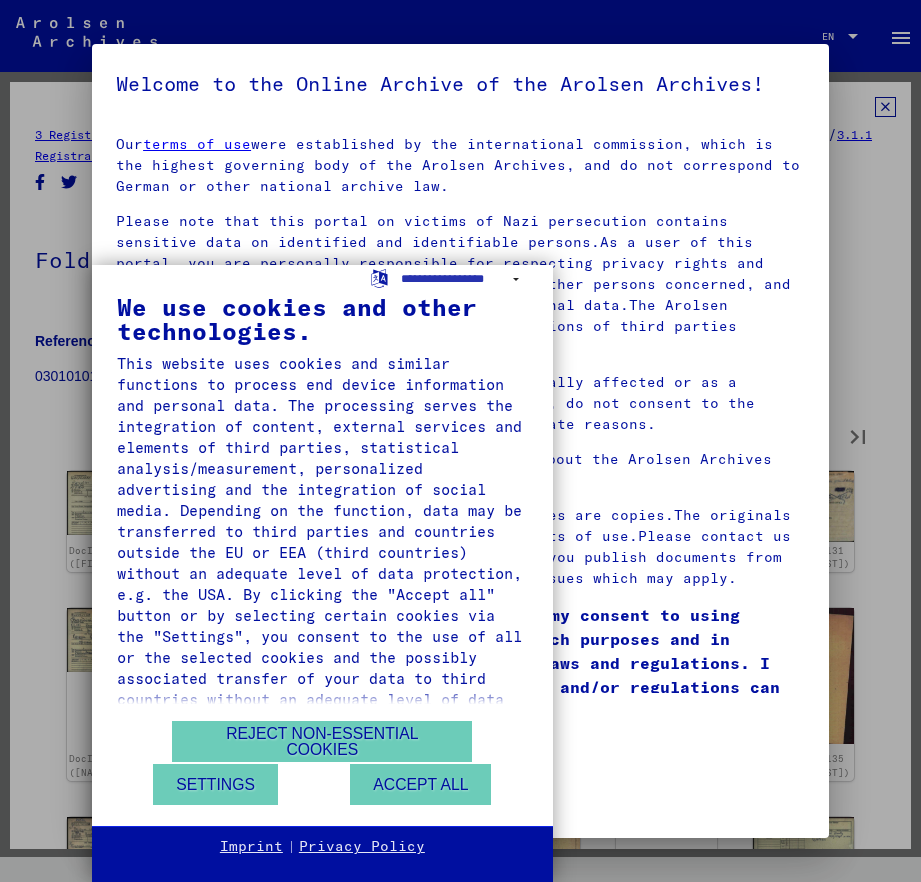 type on "**" 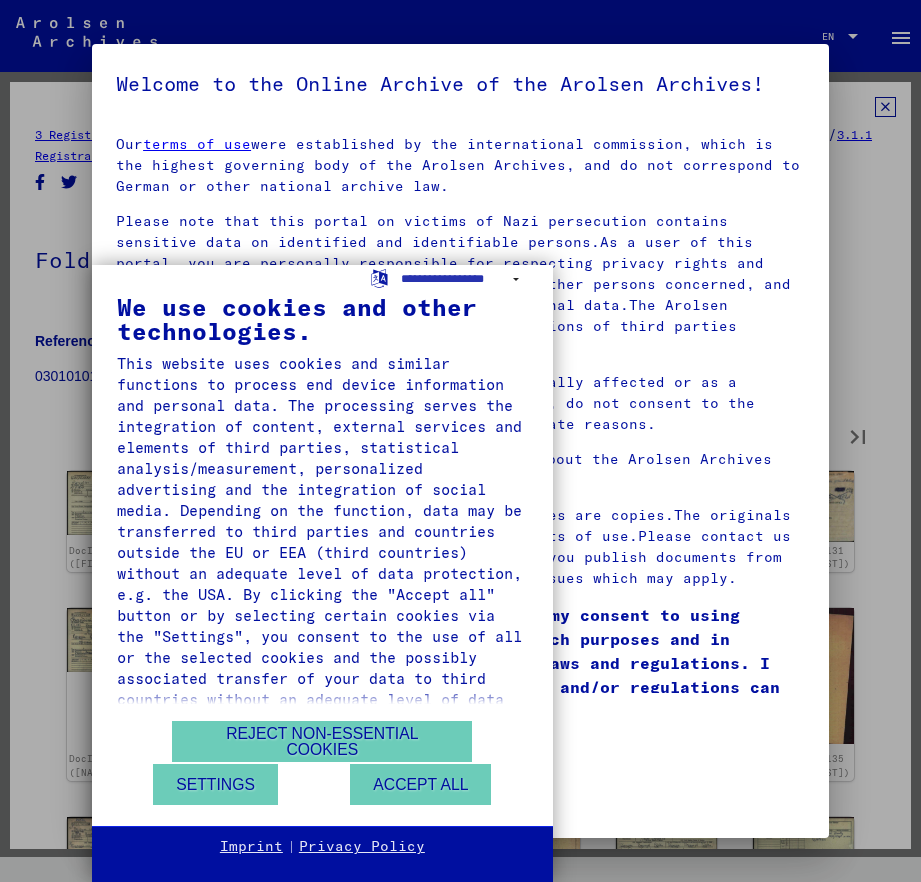 type on "**" 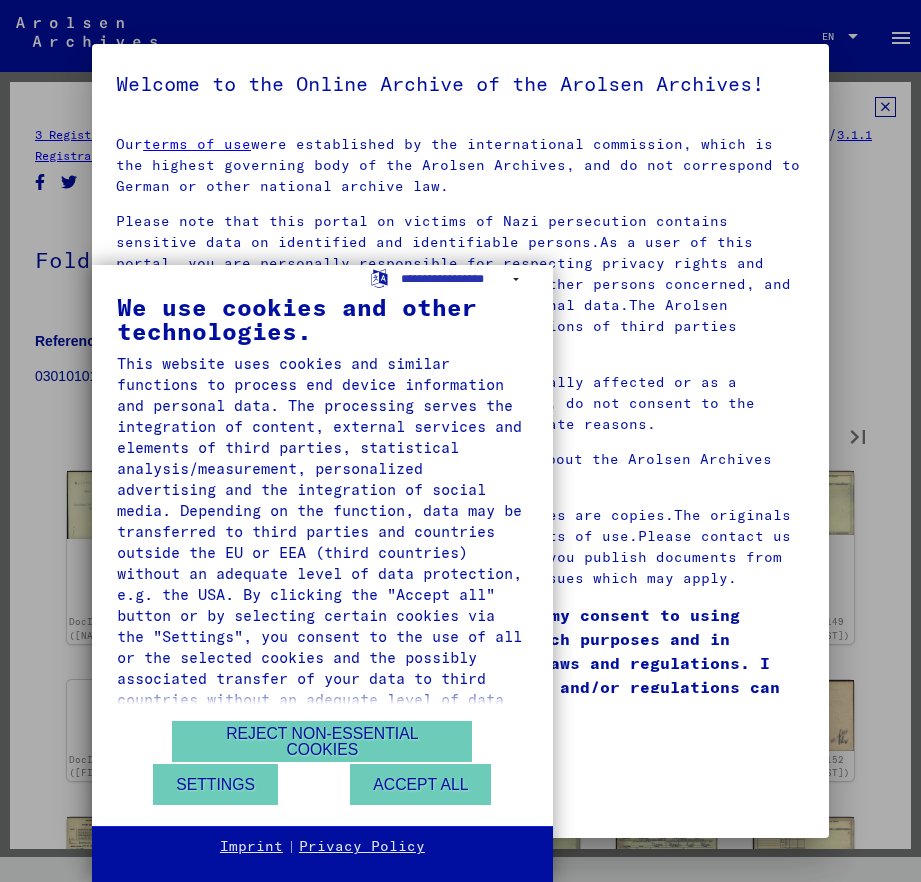 type on "**" 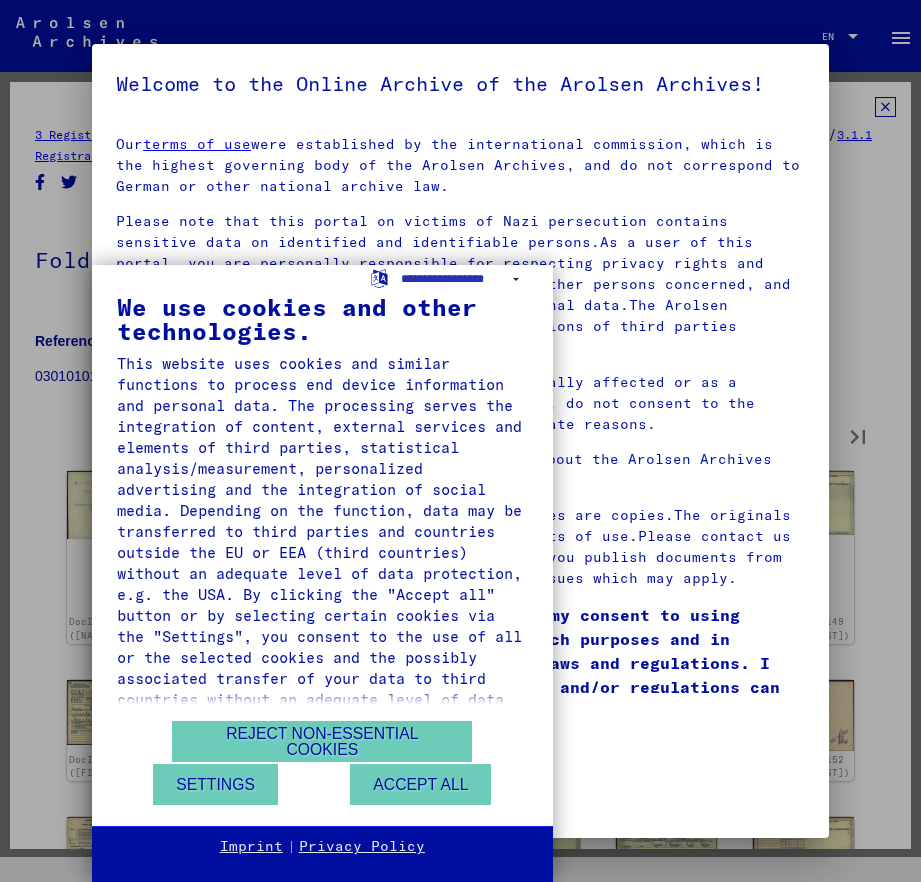 type on "**" 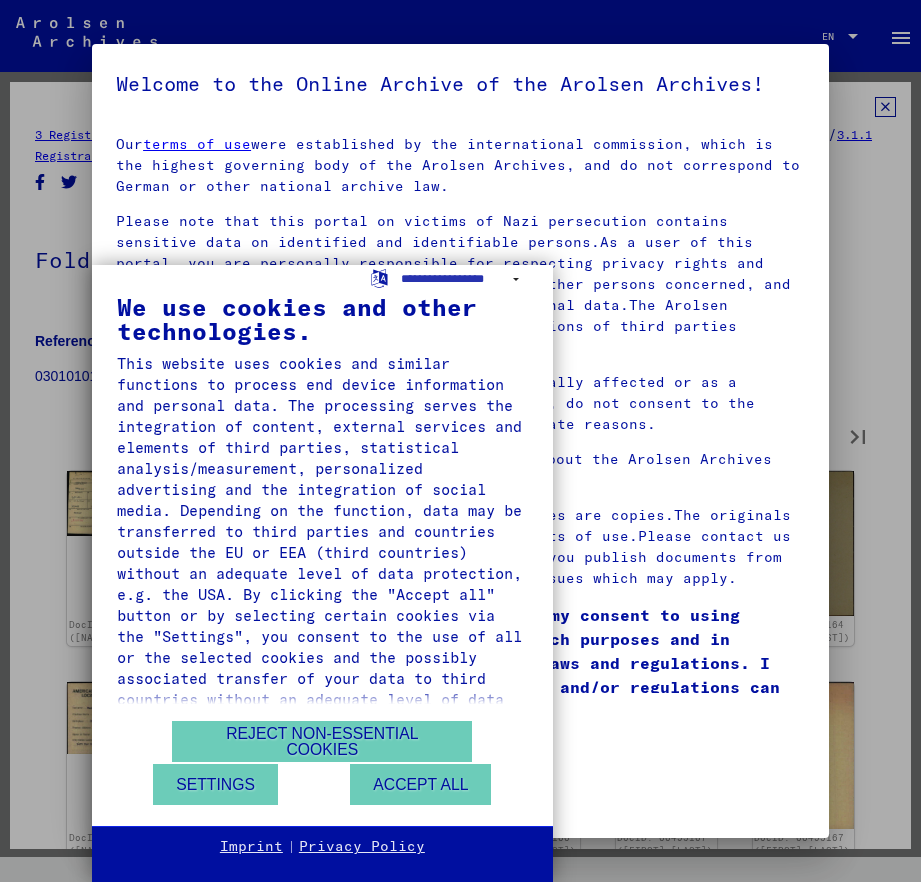 type on "**" 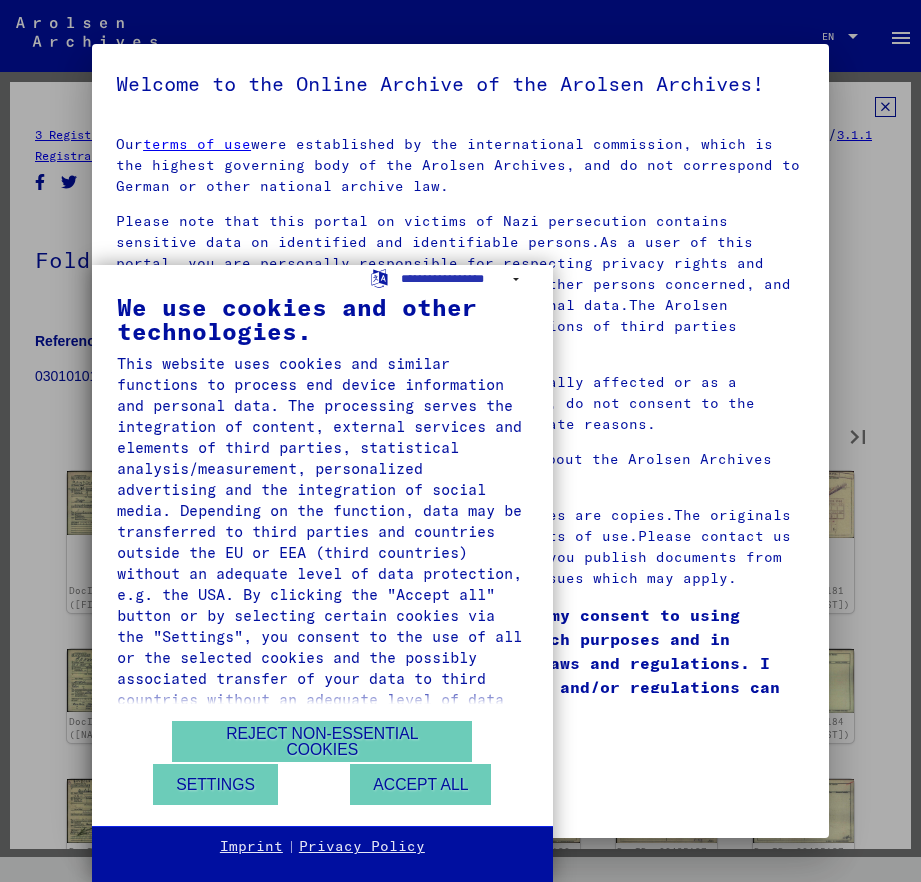 type on "**" 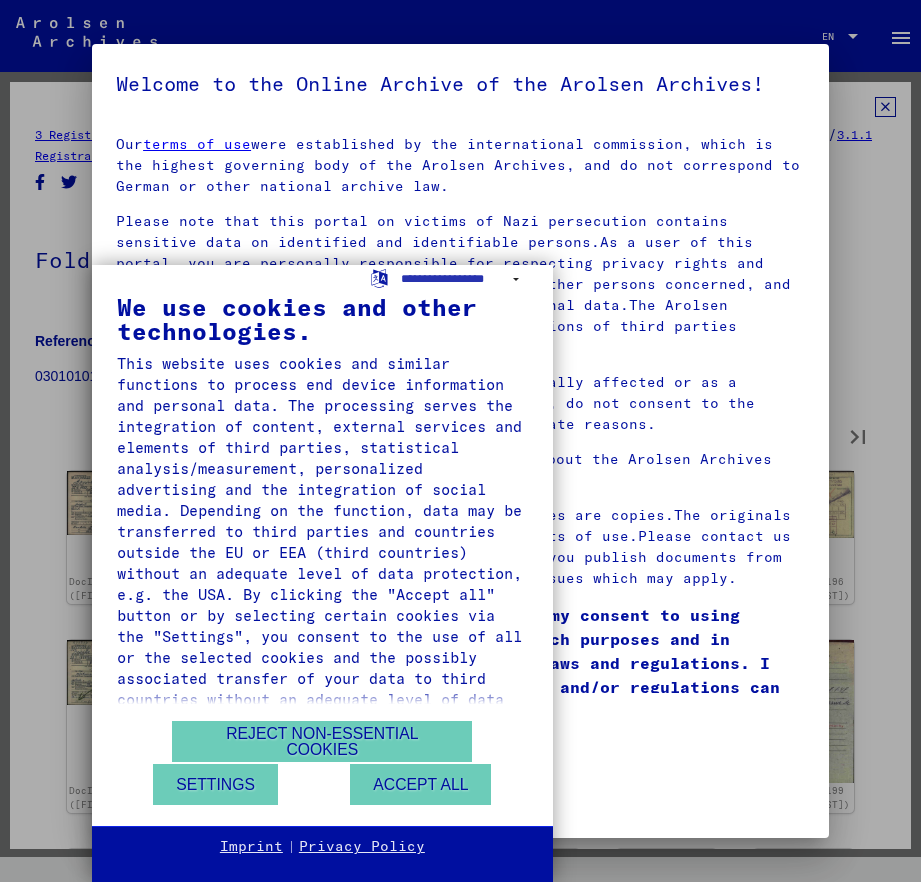 type on "**" 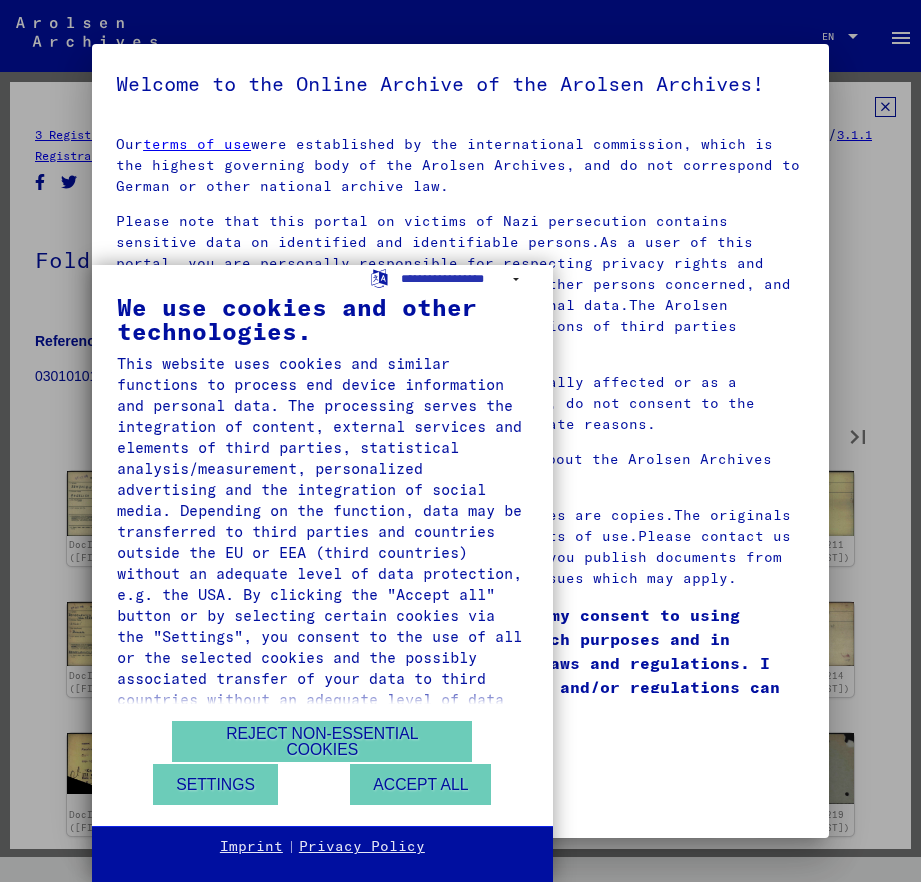 type on "**" 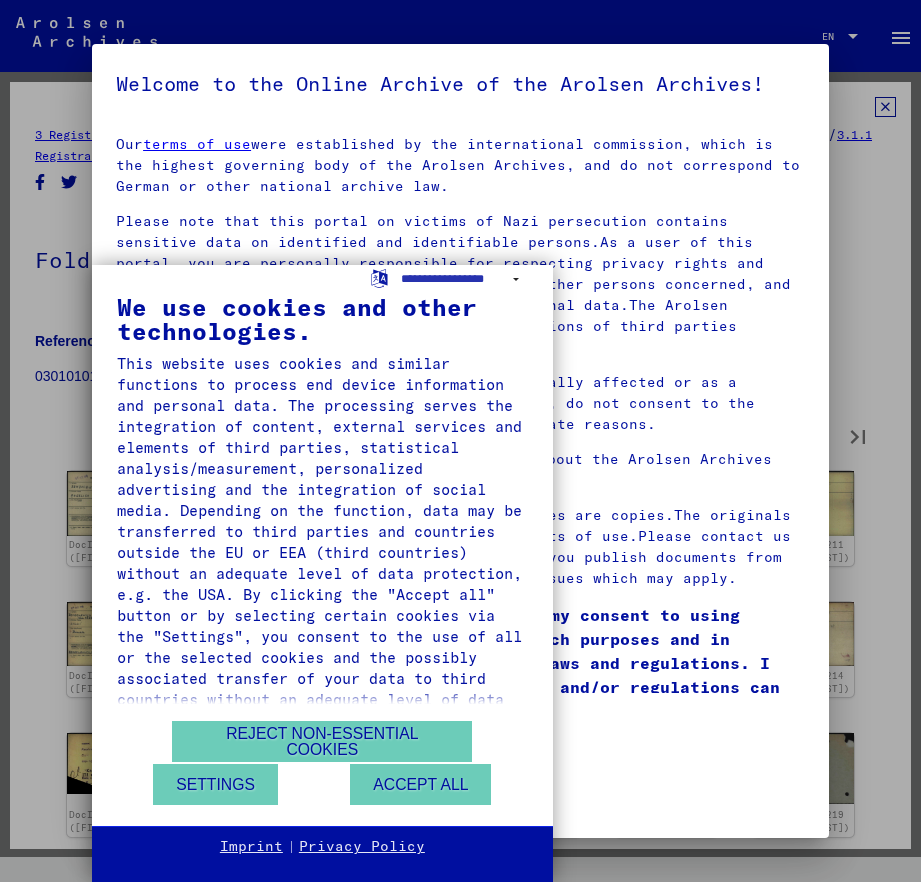 type on "**" 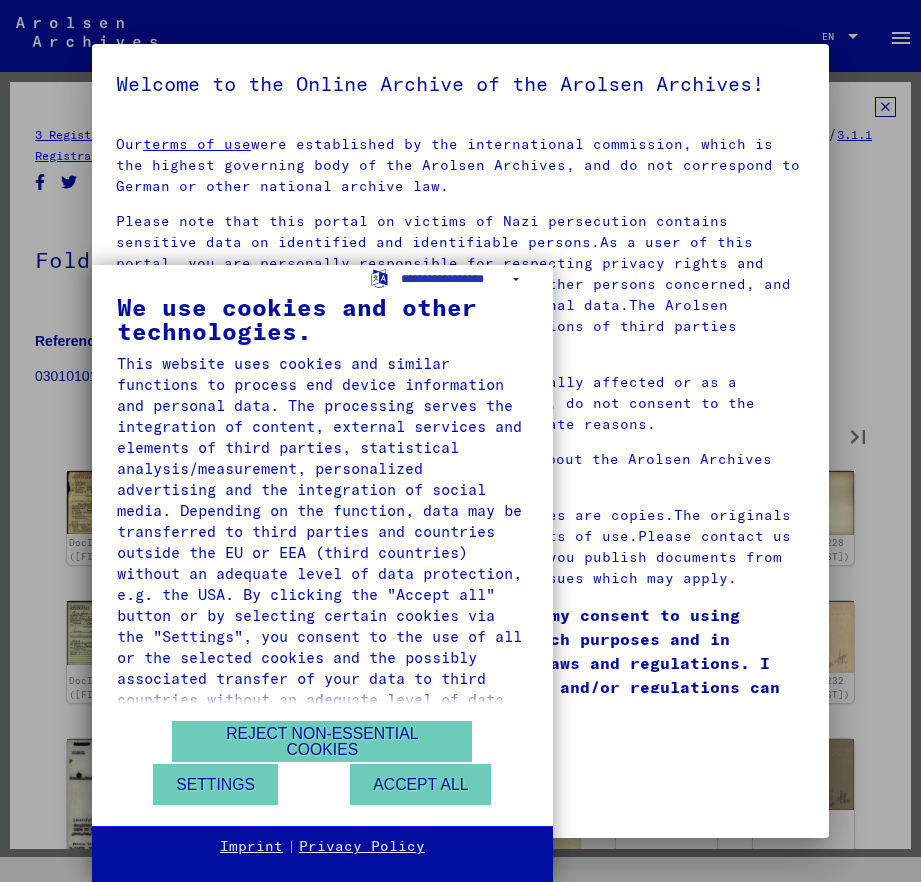 type on "**" 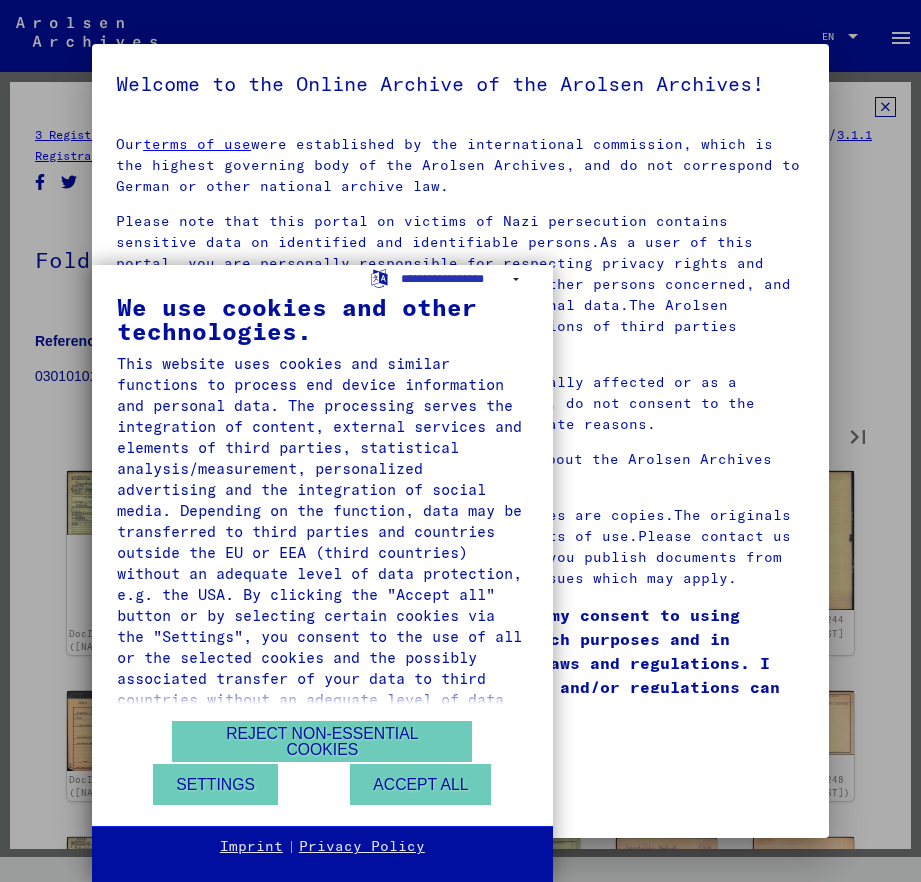 type on "**" 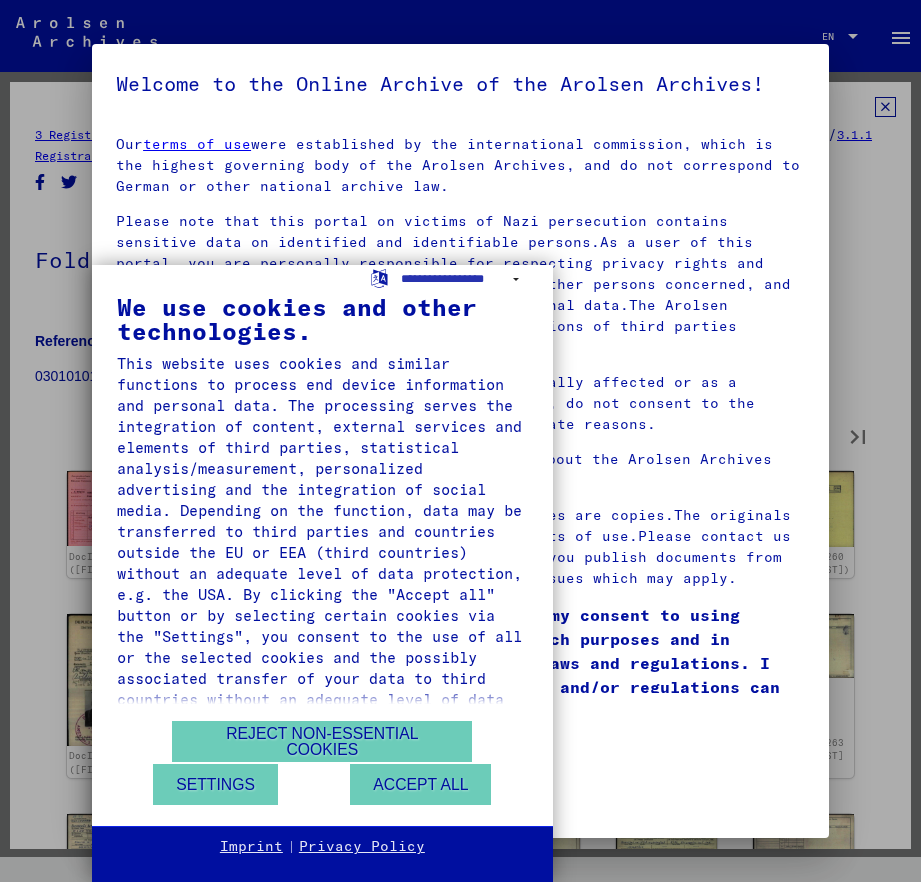 type on "**" 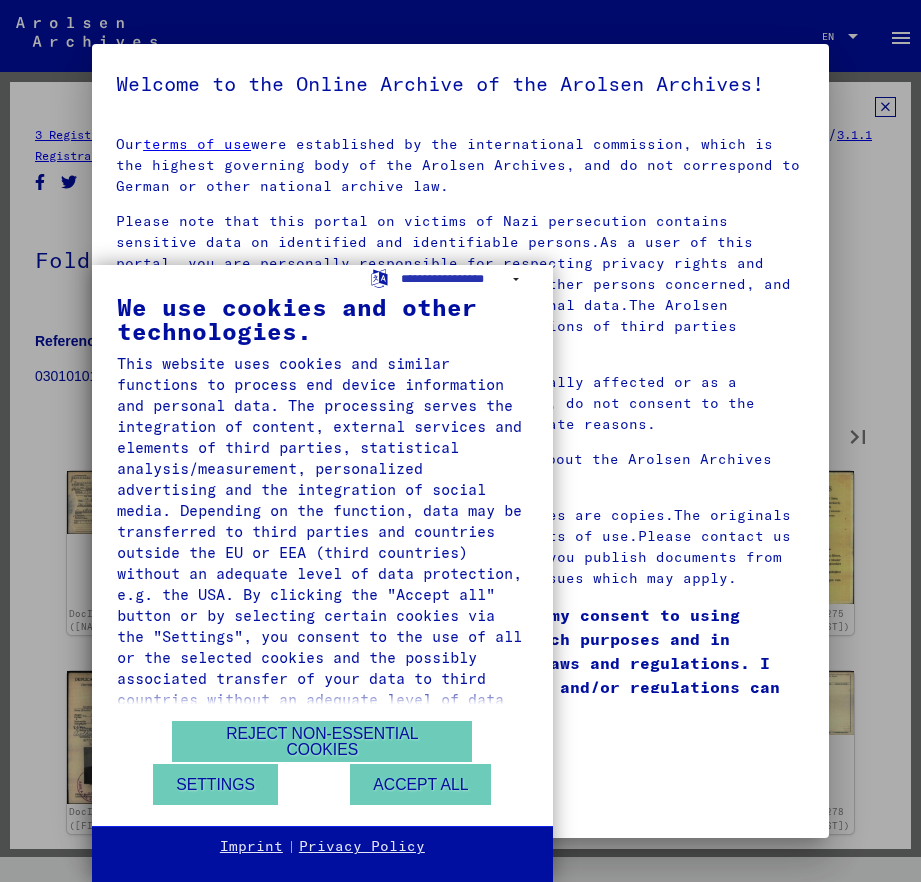 type on "**" 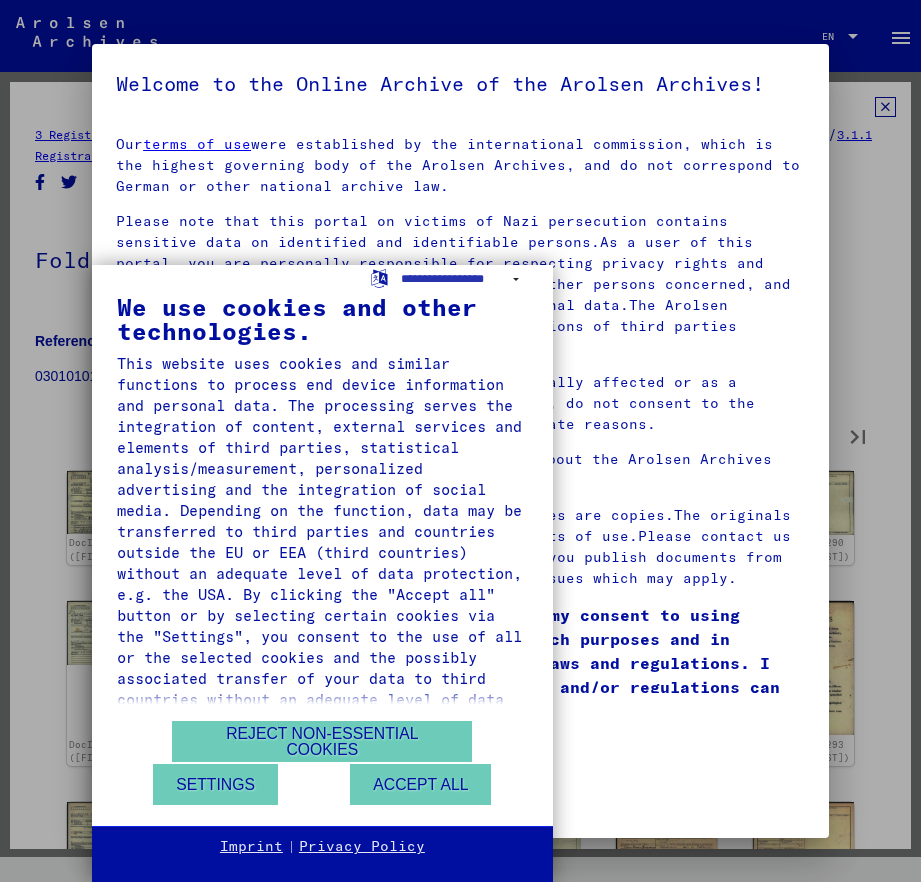 type on "**" 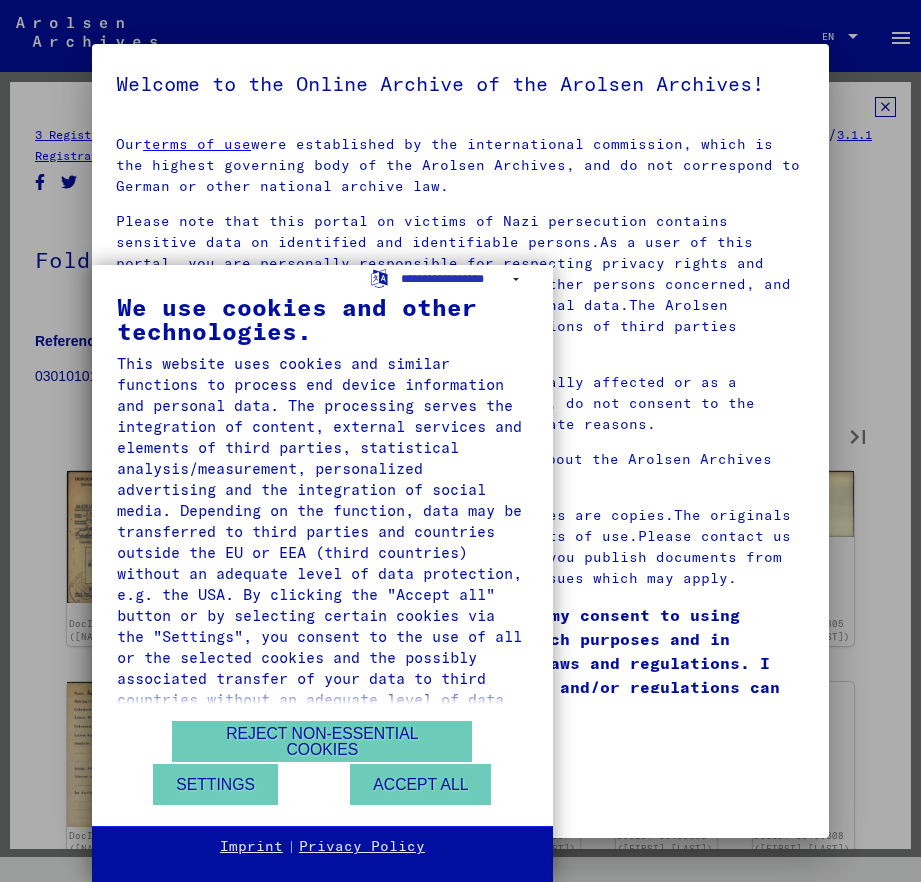 type on "**" 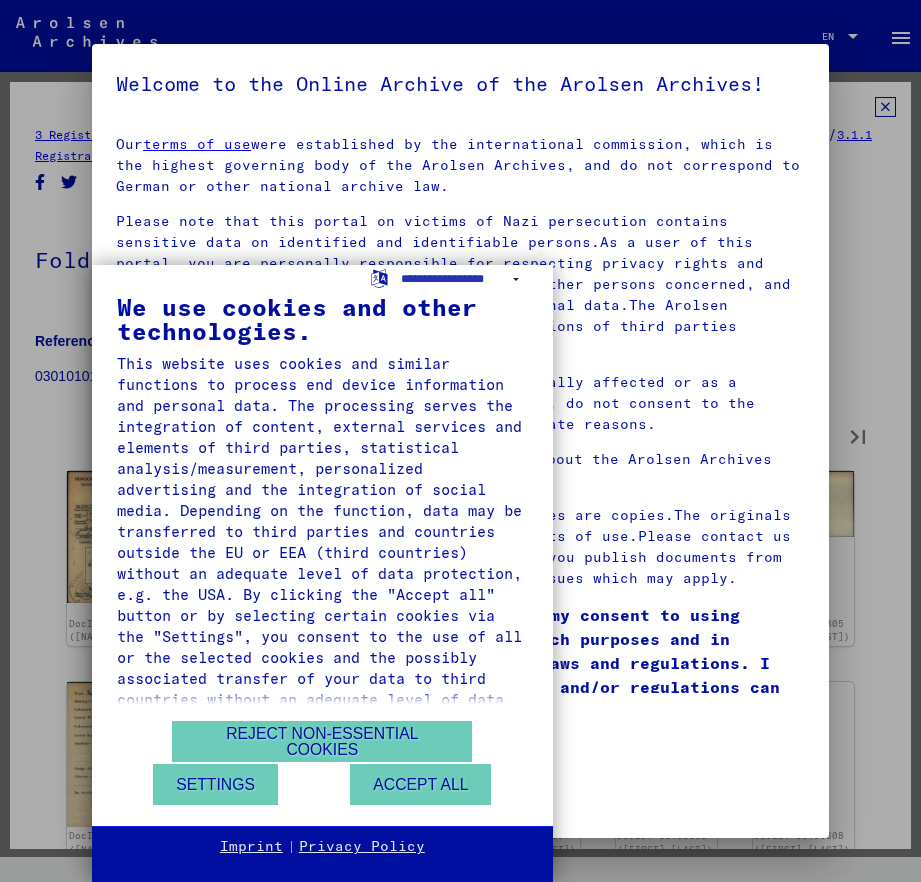 type on "**" 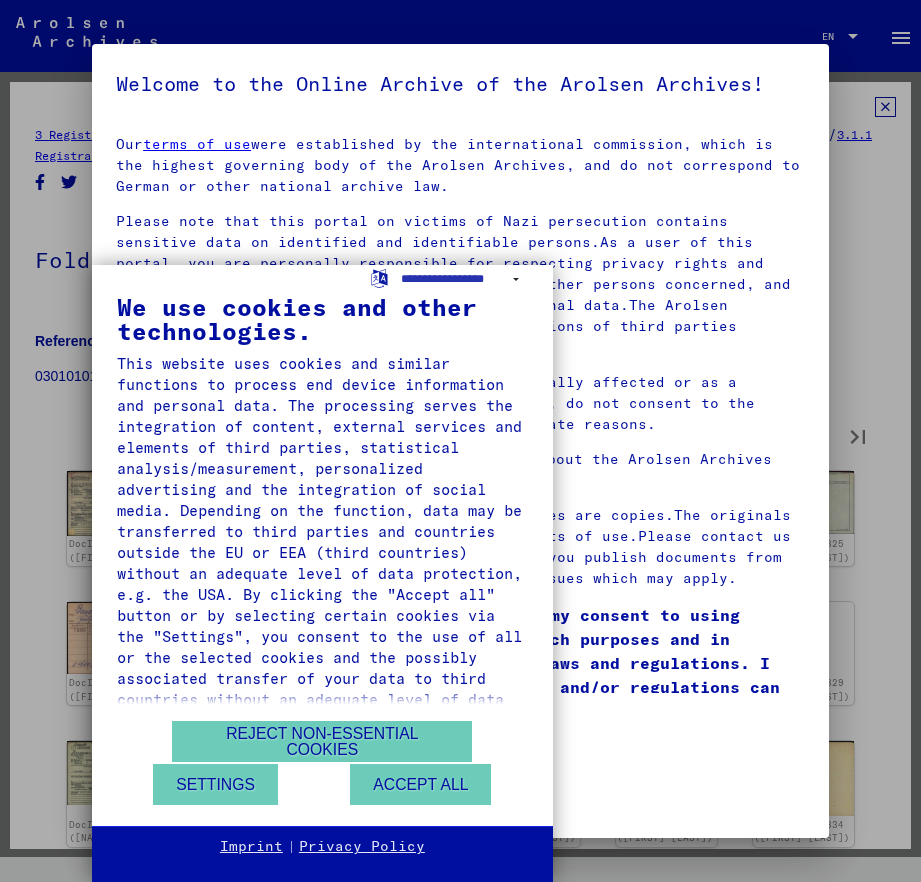 type on "**" 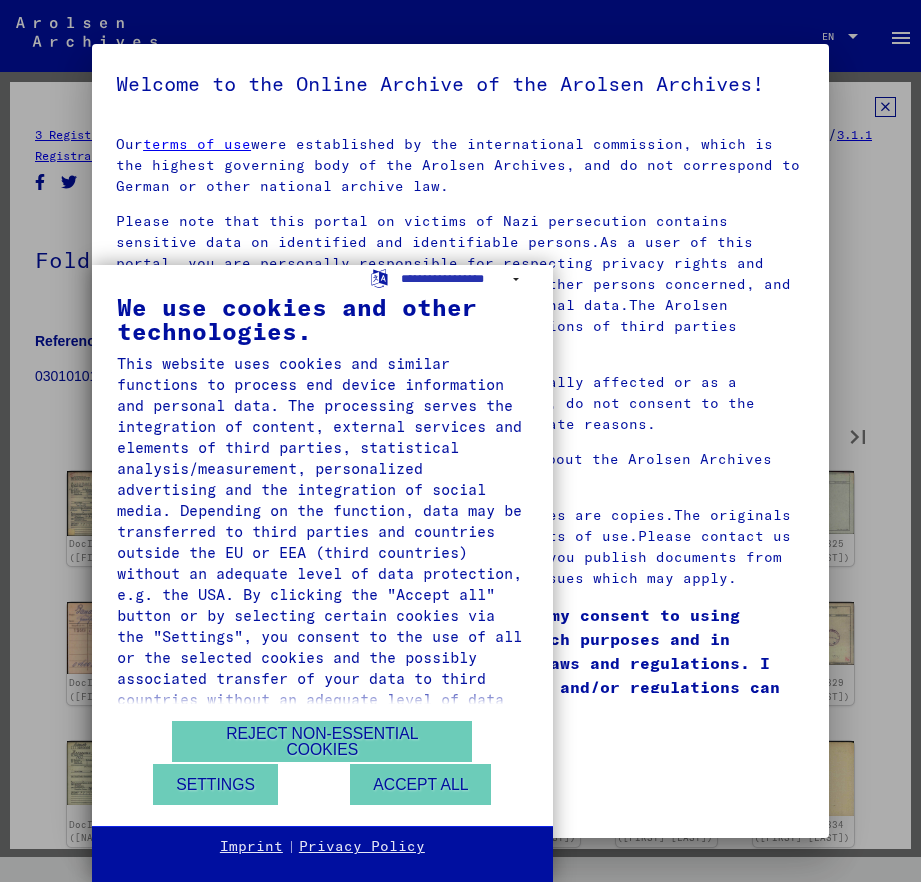 type on "**" 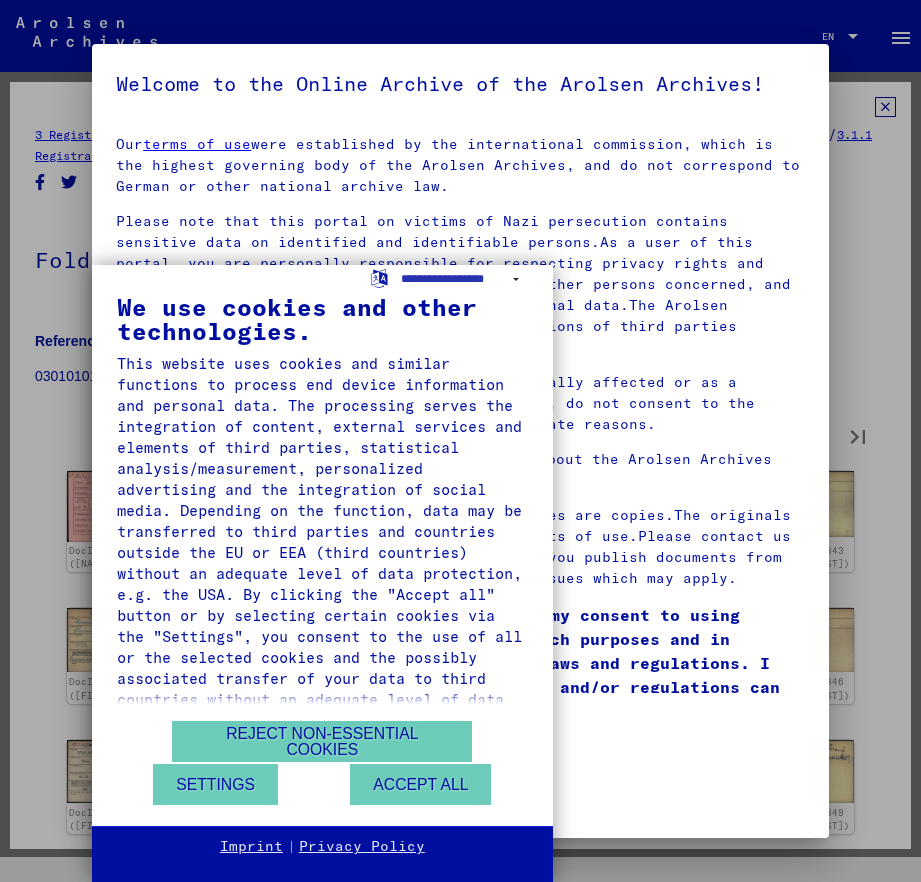 type on "**" 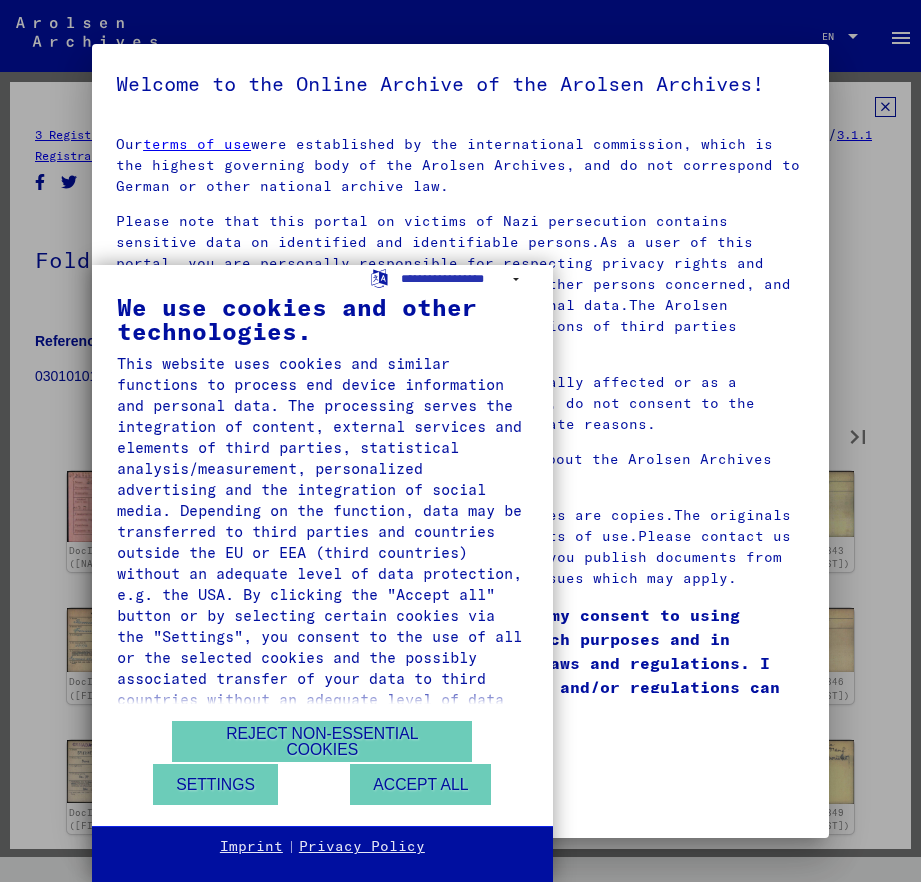 type on "**" 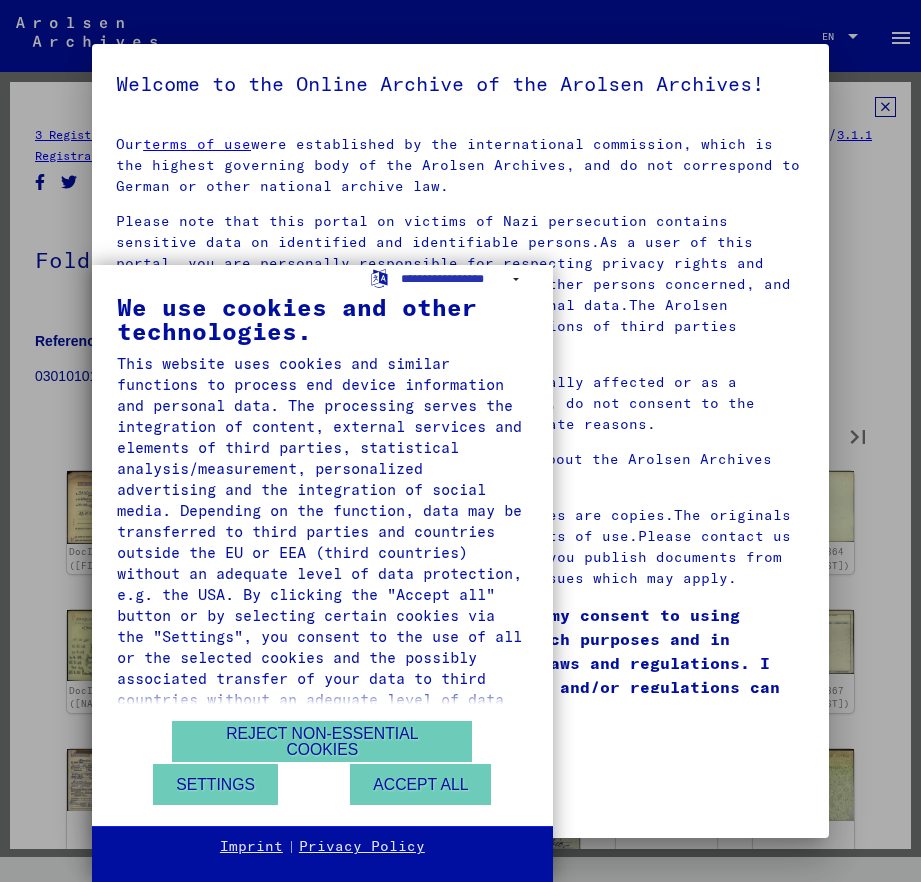 type on "**" 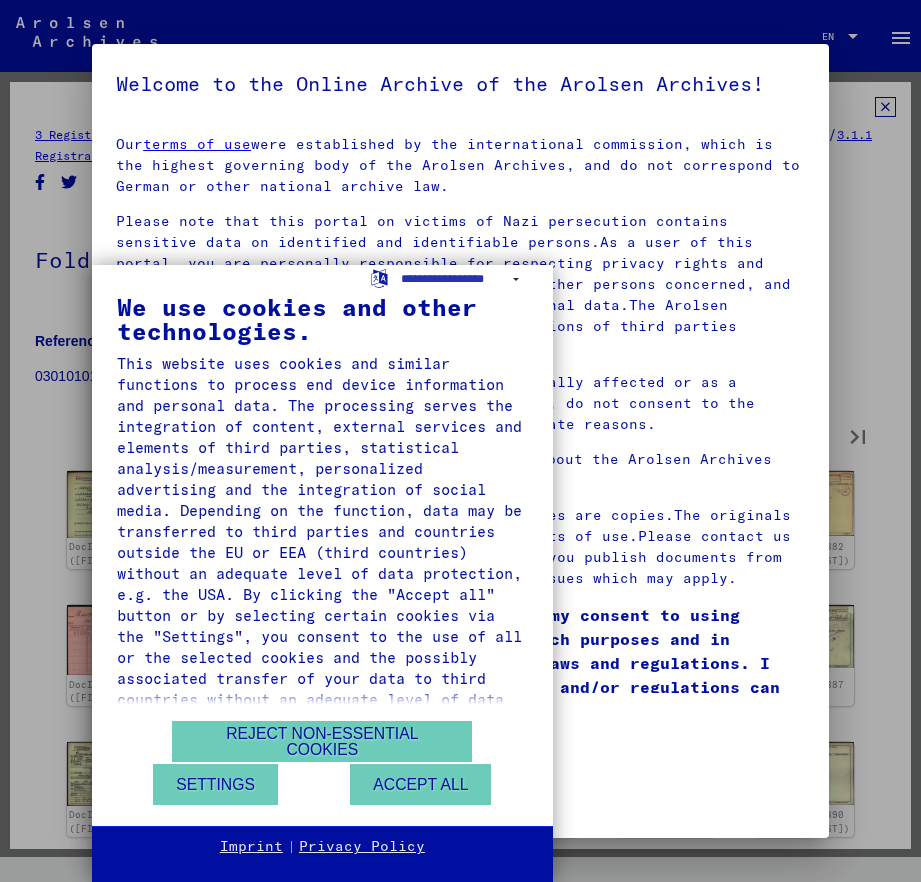 type on "**" 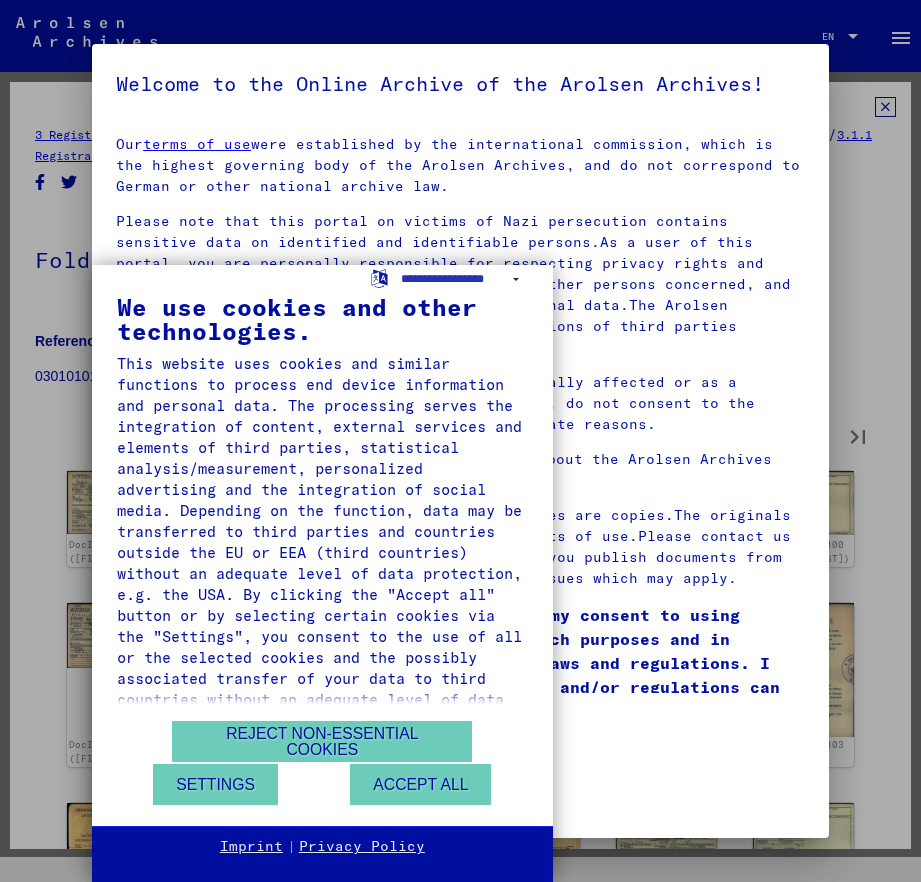 type on "**" 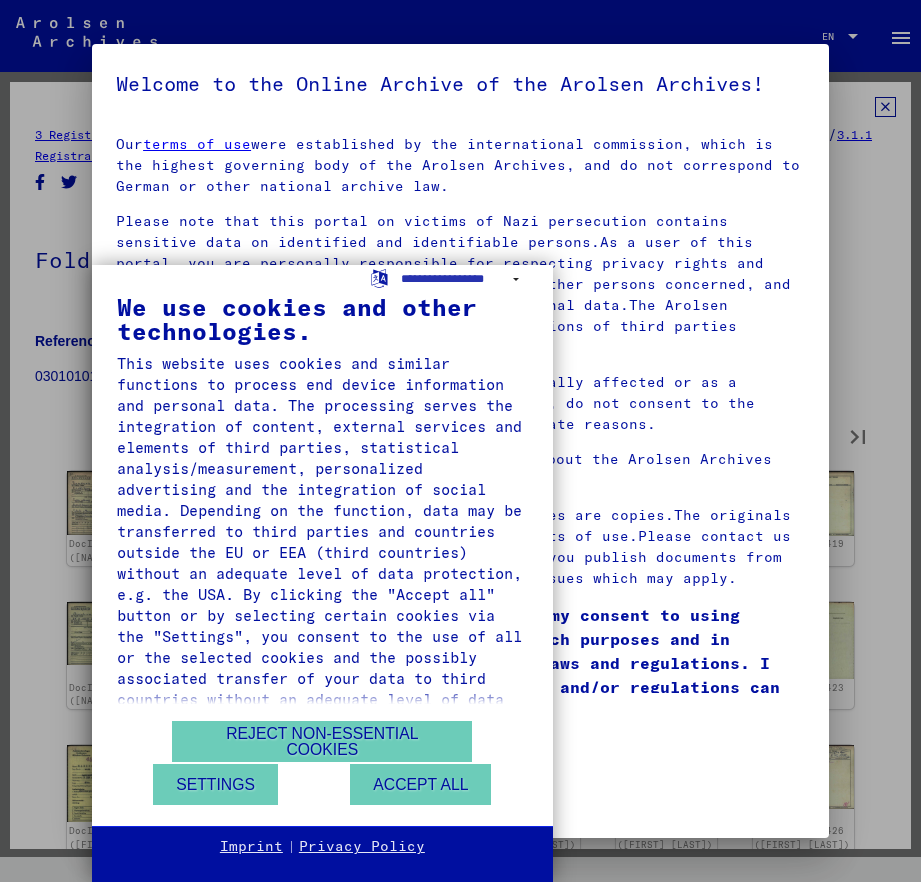 type on "**" 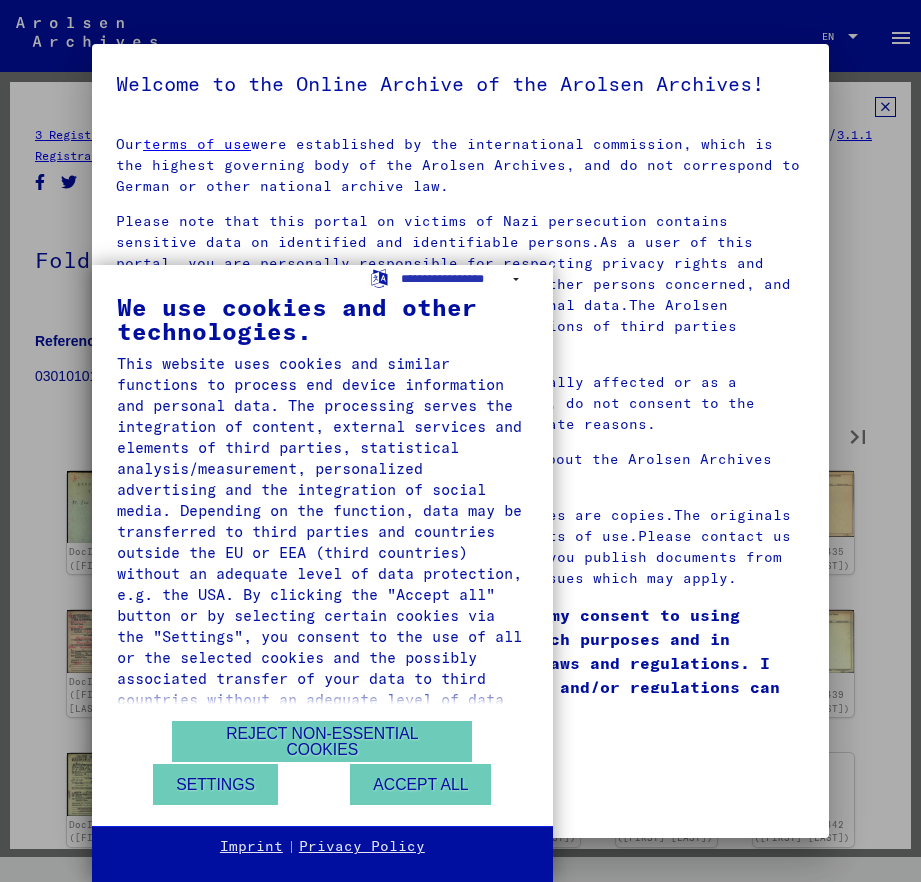 type on "**" 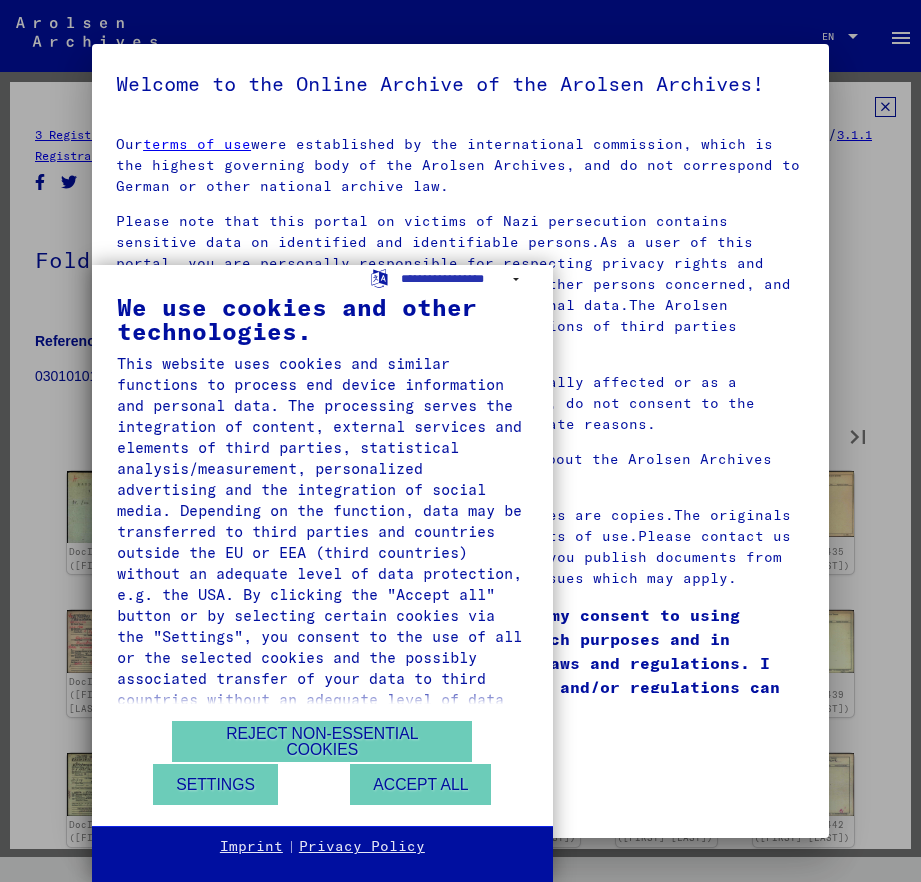 type on "**" 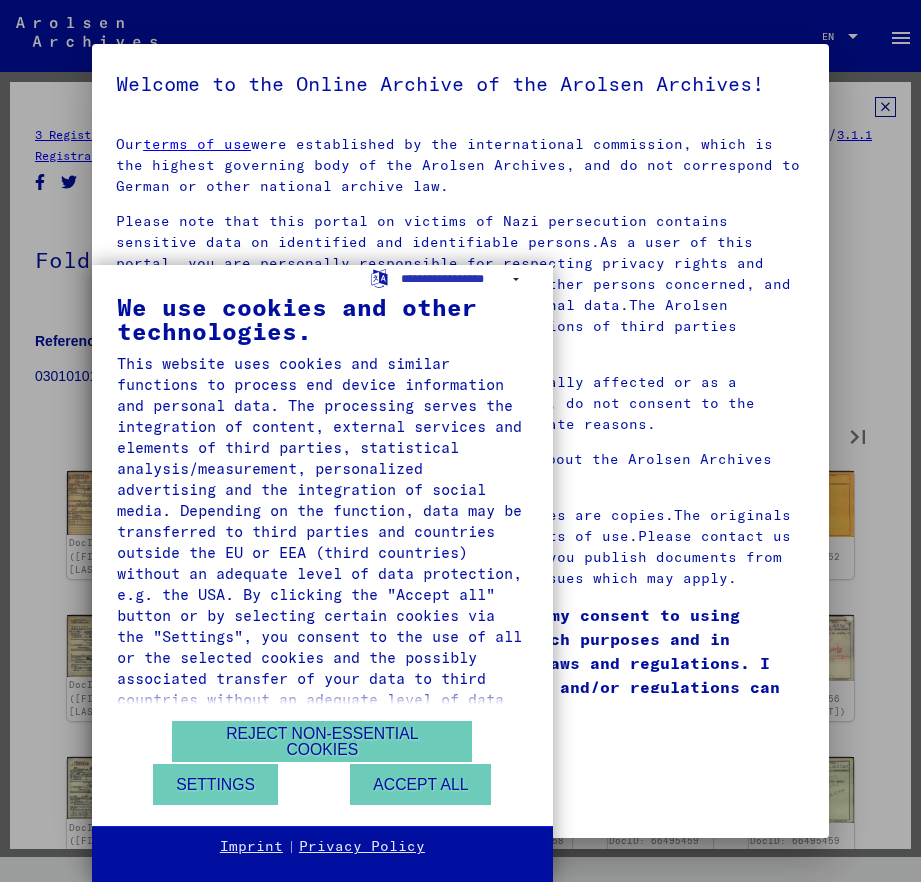 type on "**" 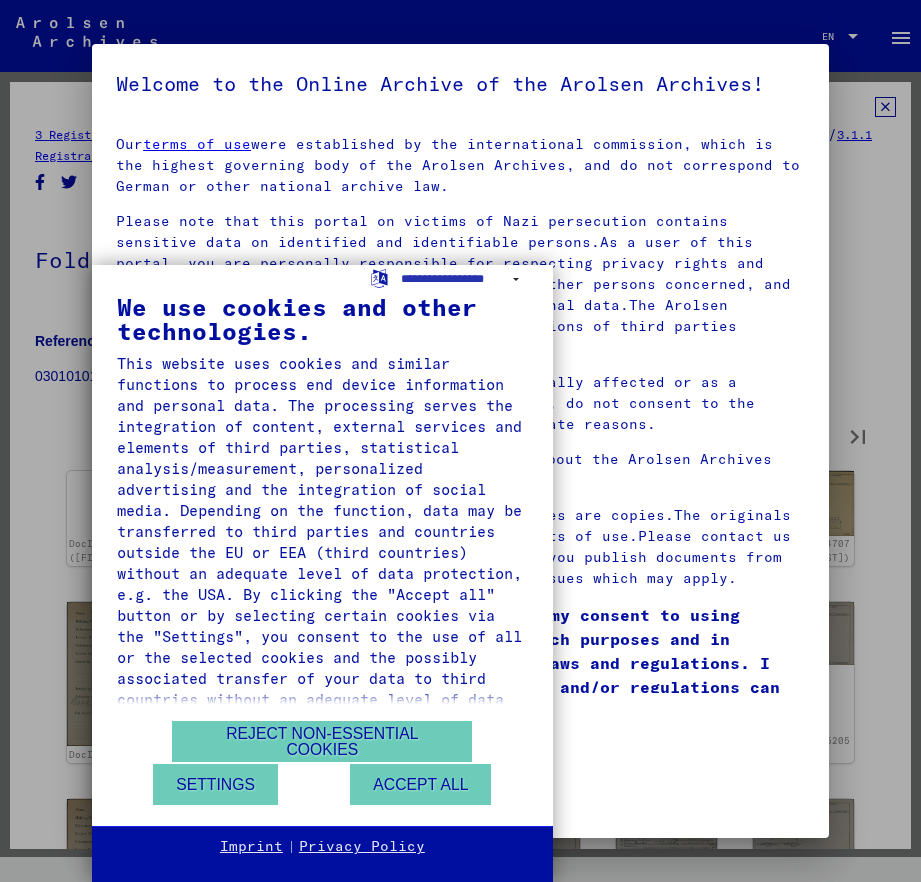 type on "**" 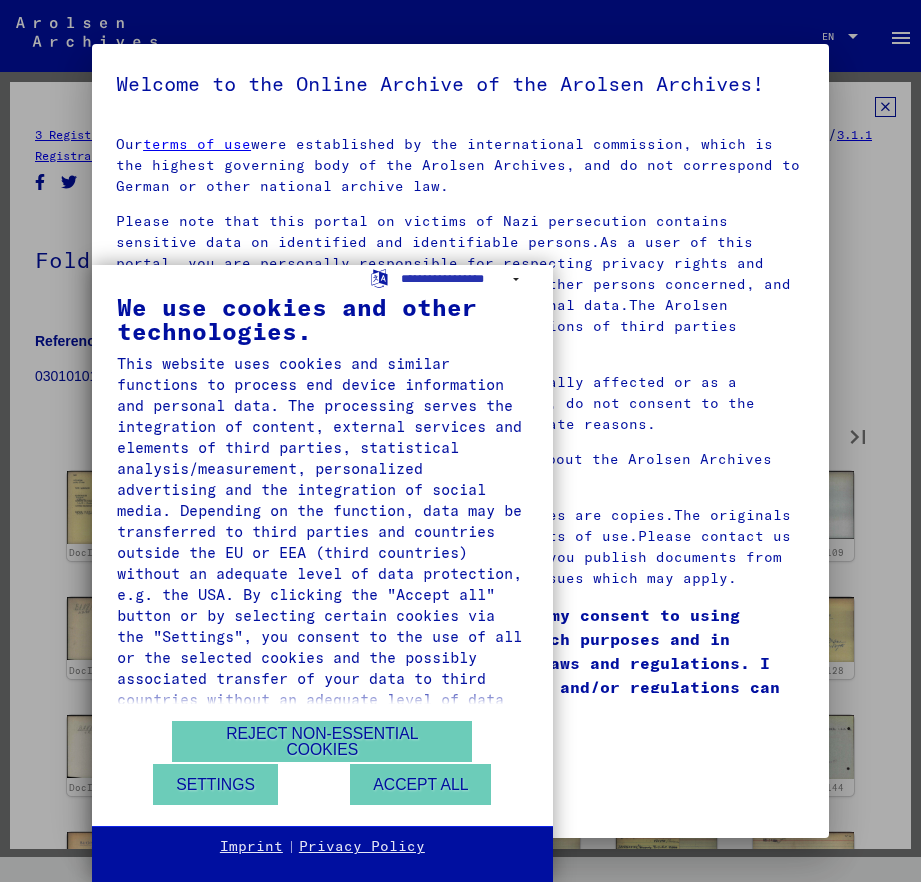 type on "**" 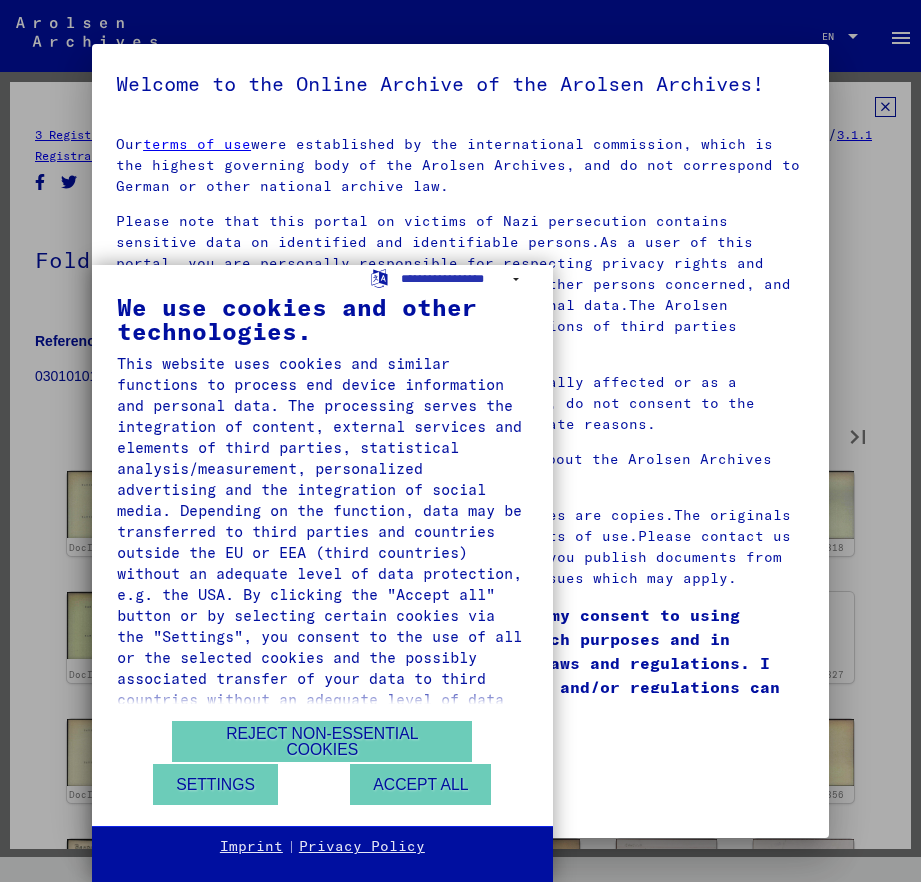 type on "**" 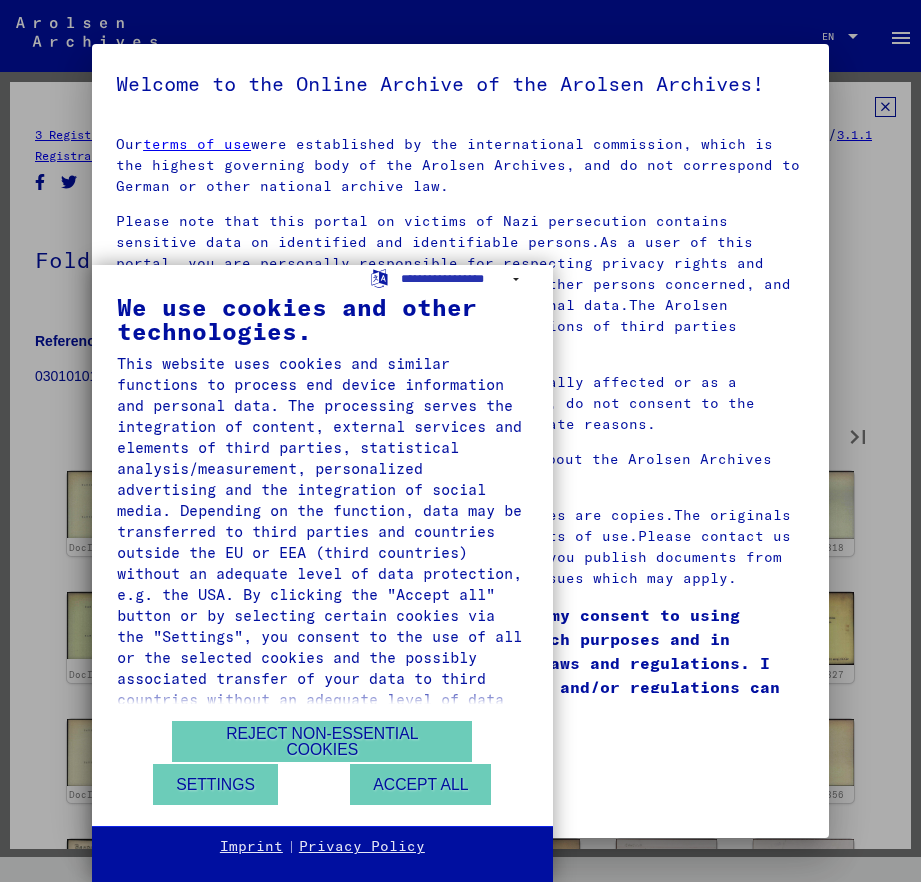 type on "**" 